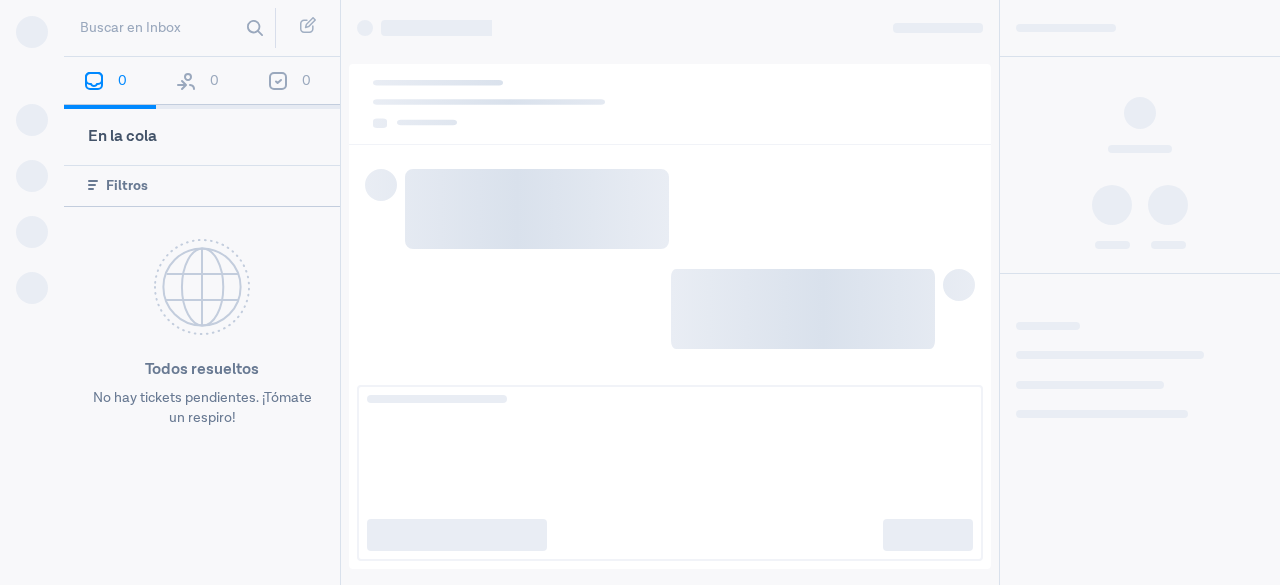 scroll, scrollTop: 0, scrollLeft: 0, axis: both 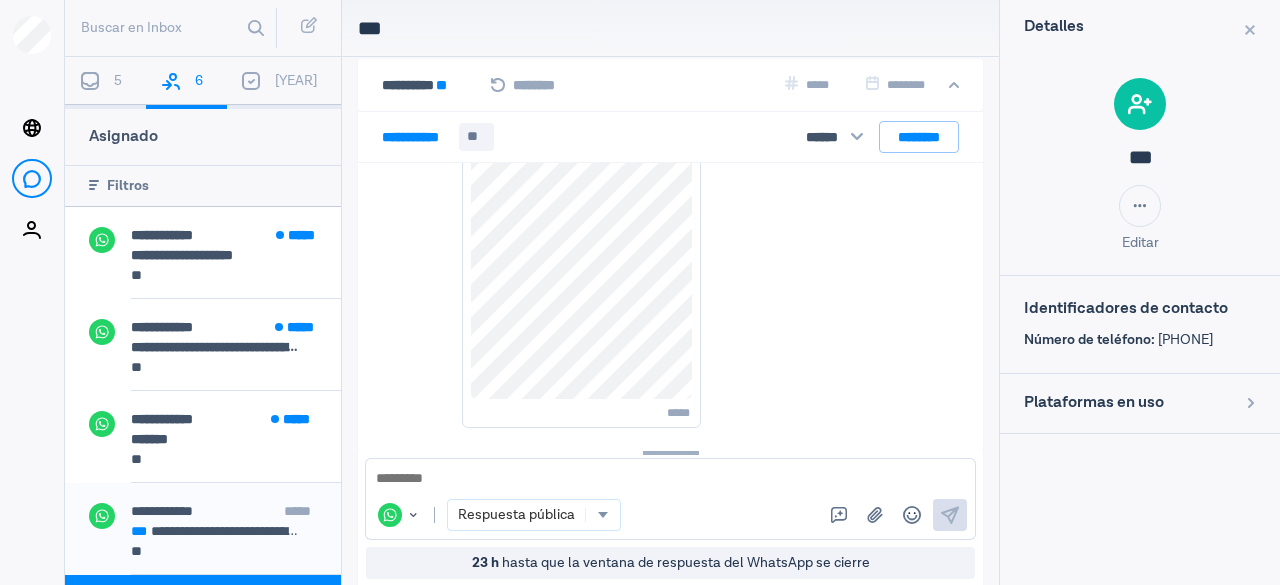 click on "[PHONE]" at bounding box center (1185, 340) 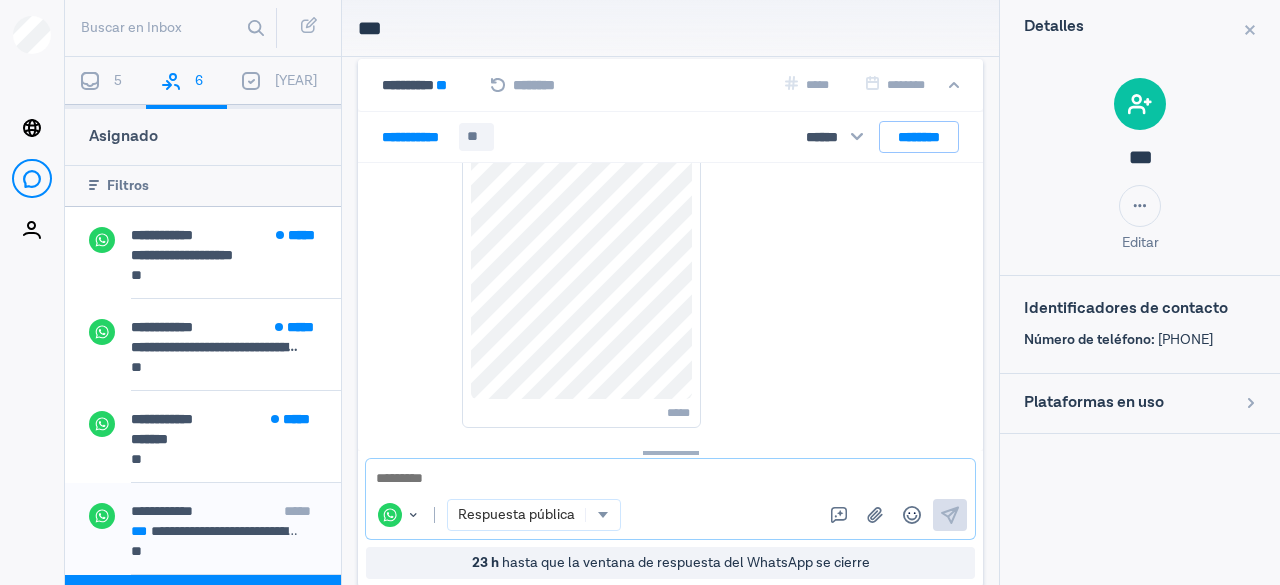 click at bounding box center (670, 479) 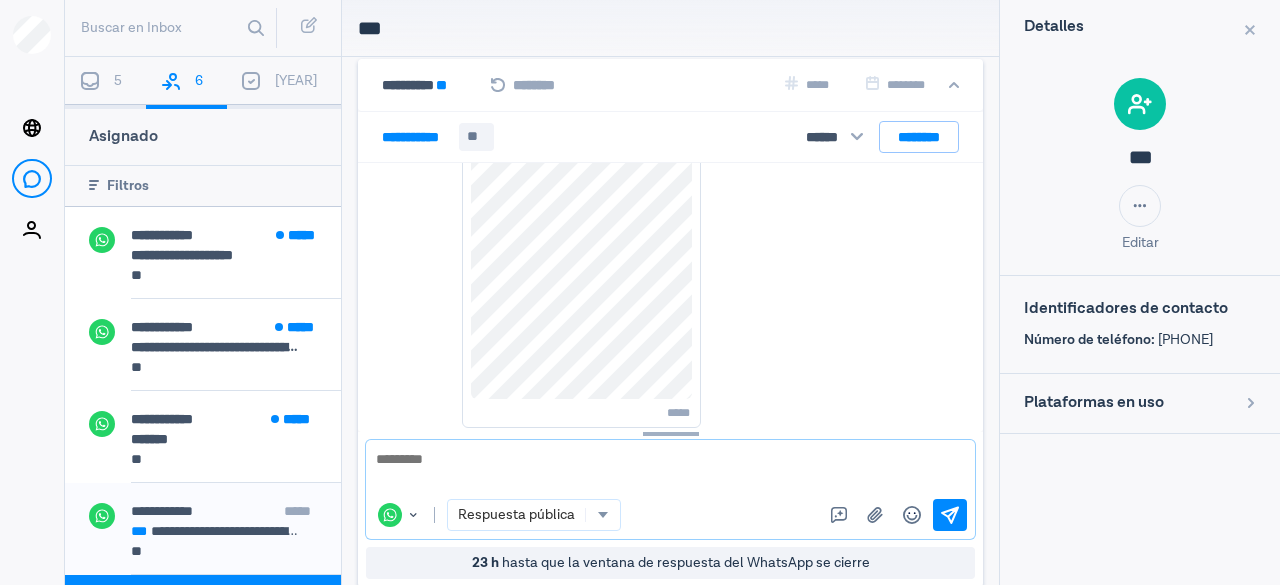 scroll, scrollTop: 1382, scrollLeft: 0, axis: vertical 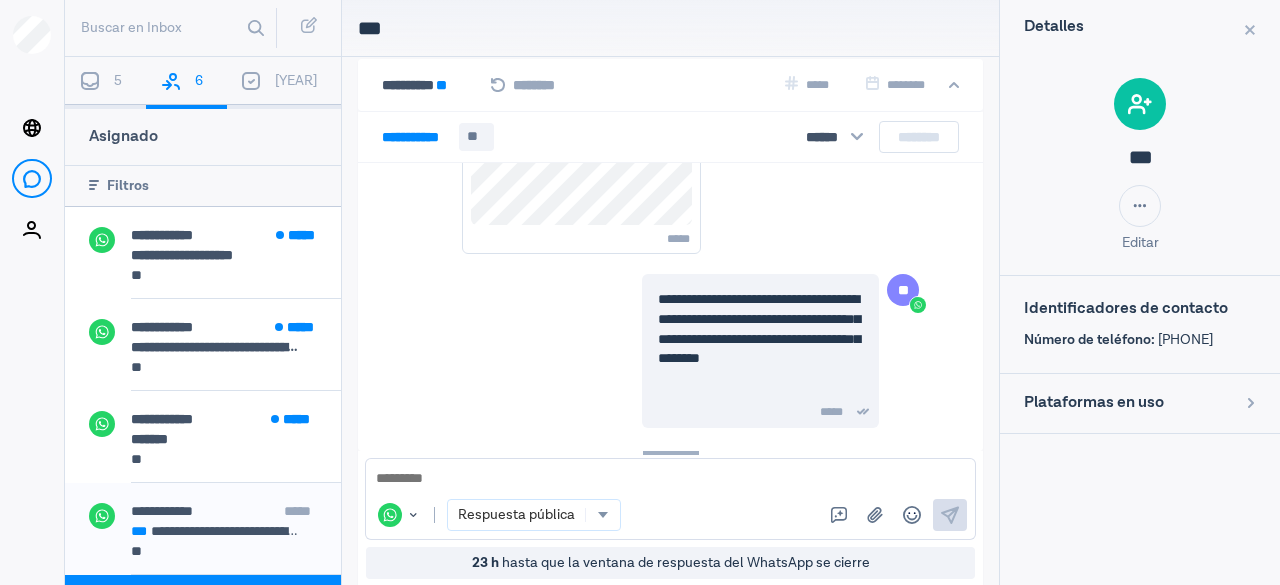 click on "[PHONE]" at bounding box center (1185, 340) 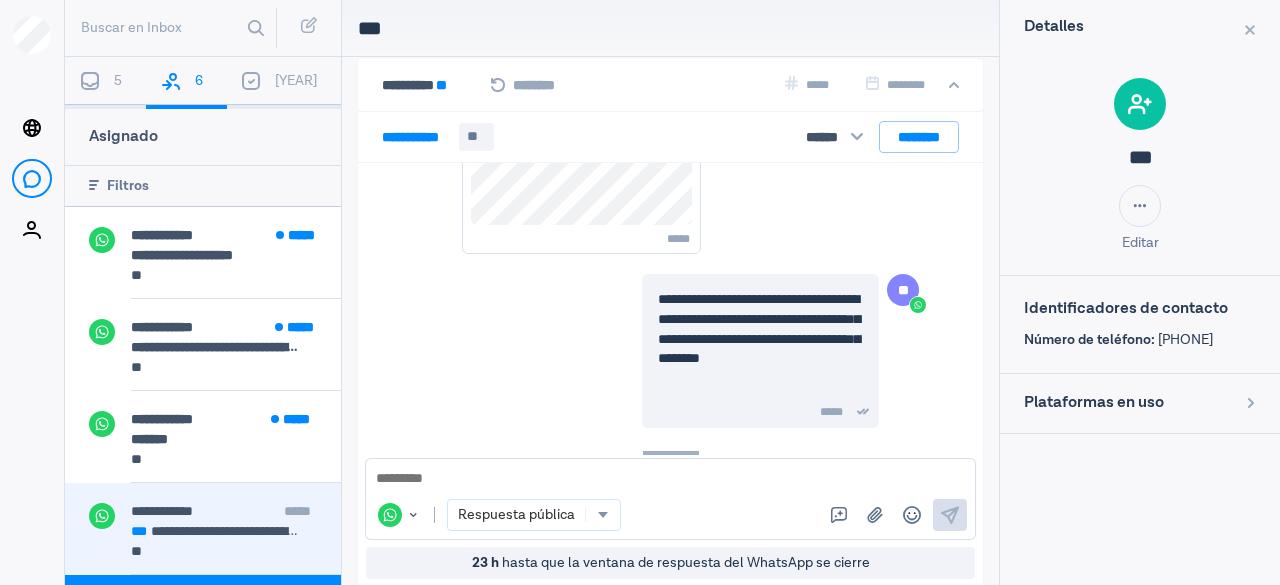 click on "**********" at bounding box center [162, 511] 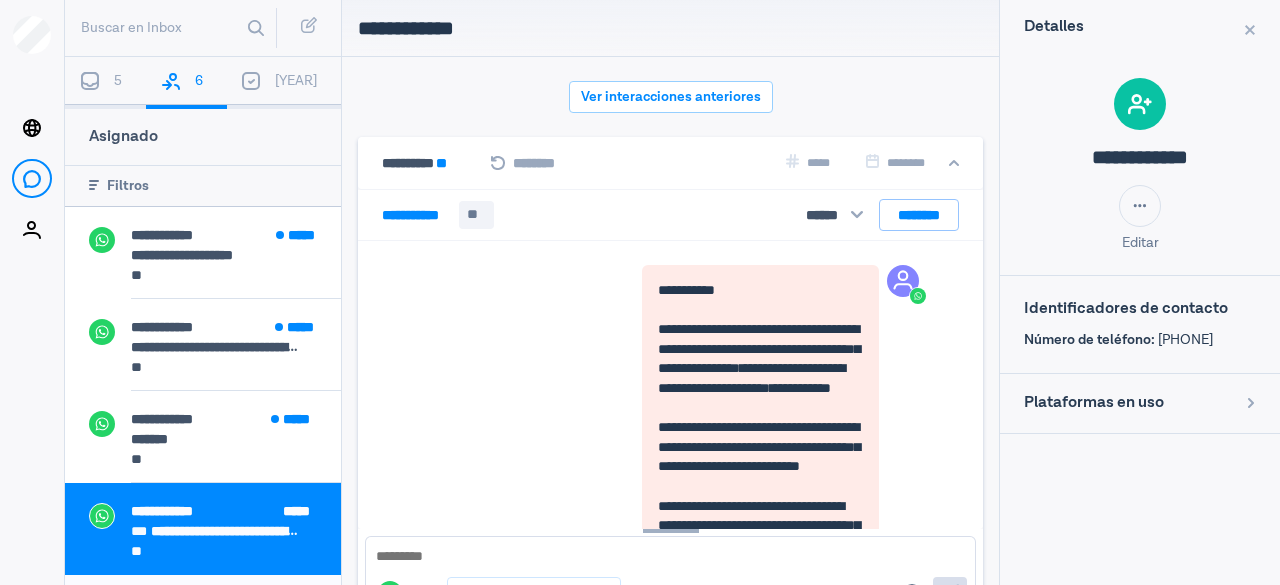 scroll, scrollTop: 4119, scrollLeft: 0, axis: vertical 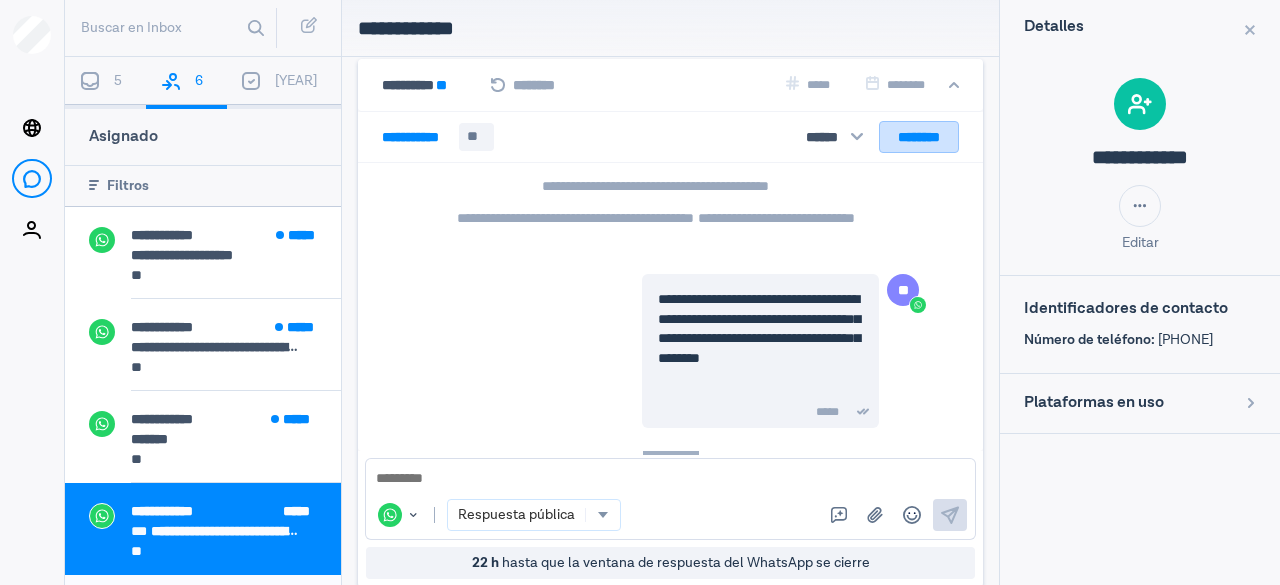 click on "********" at bounding box center (919, 136) 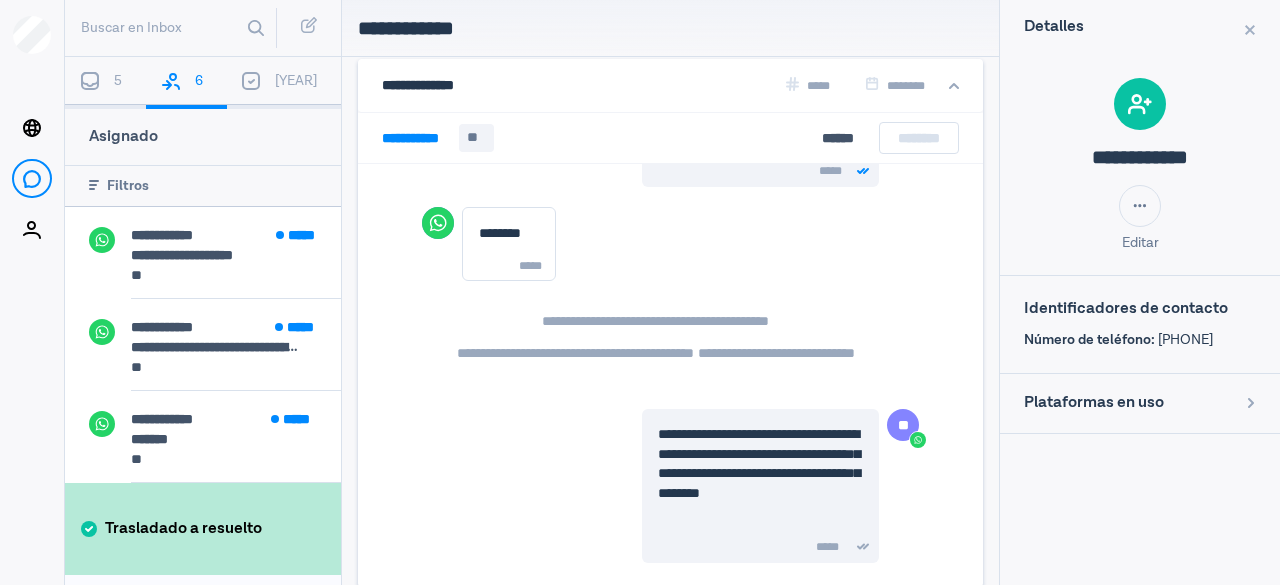 scroll, scrollTop: 3984, scrollLeft: 0, axis: vertical 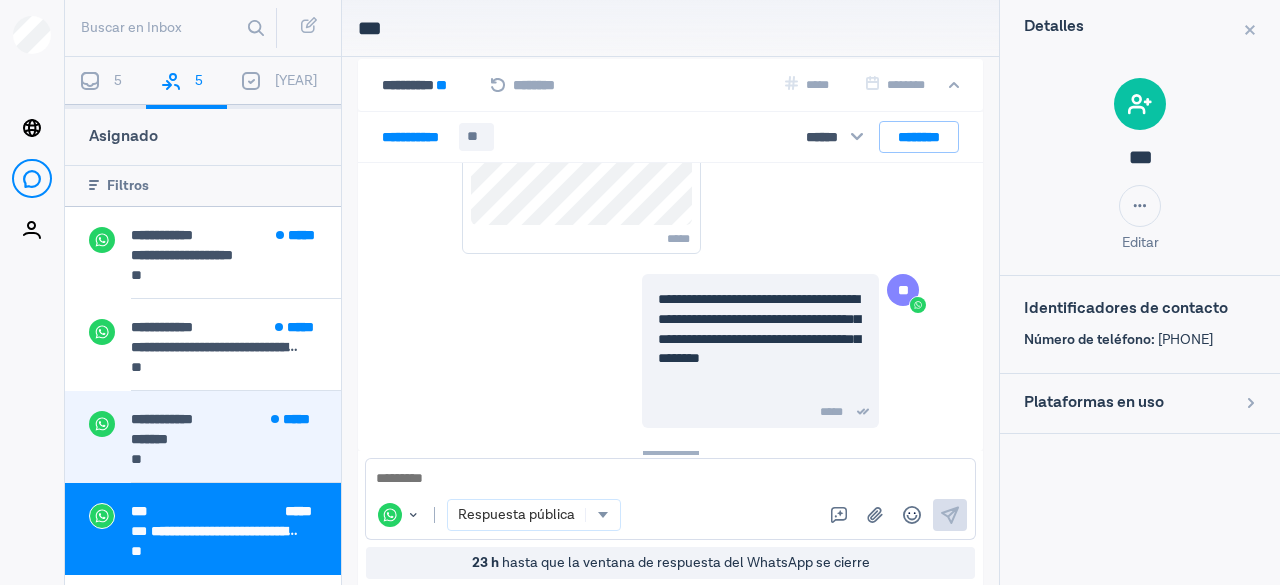 click on "**********" at bounding box center [236, 421] 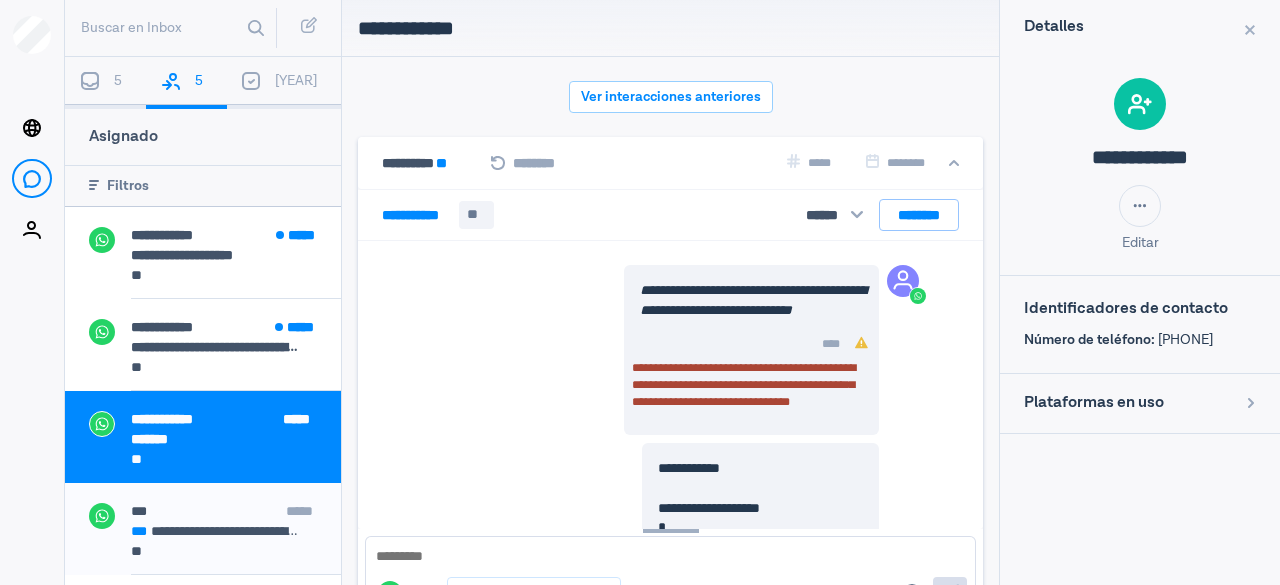 scroll, scrollTop: 78, scrollLeft: 0, axis: vertical 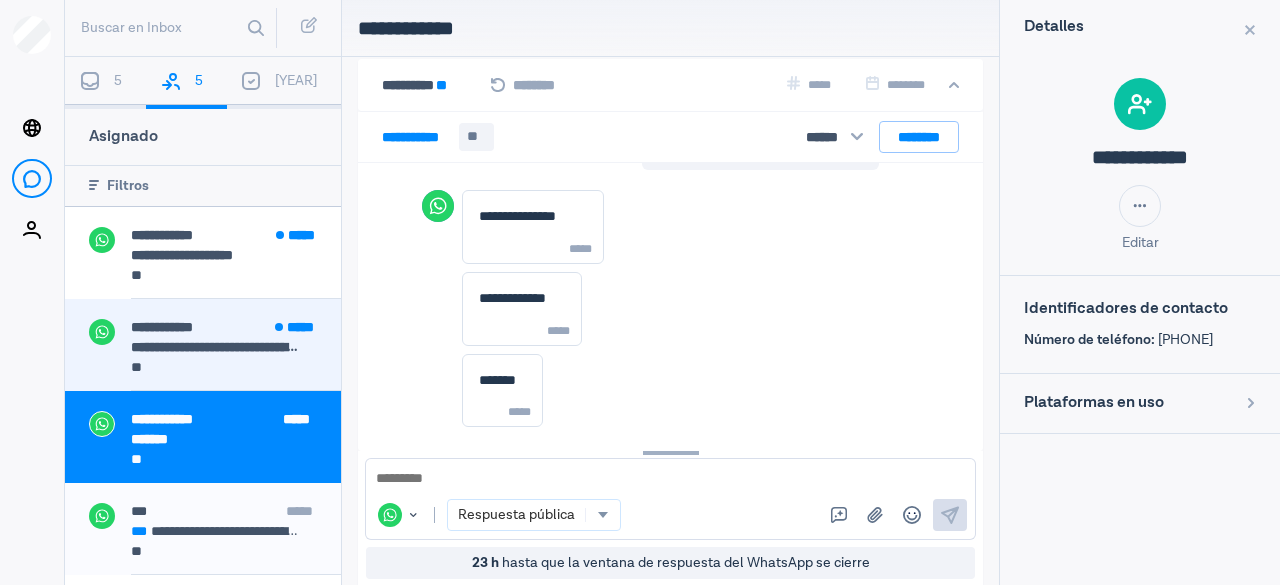 click on "[FIRST] [LAST] [STATE]" at bounding box center [203, 345] 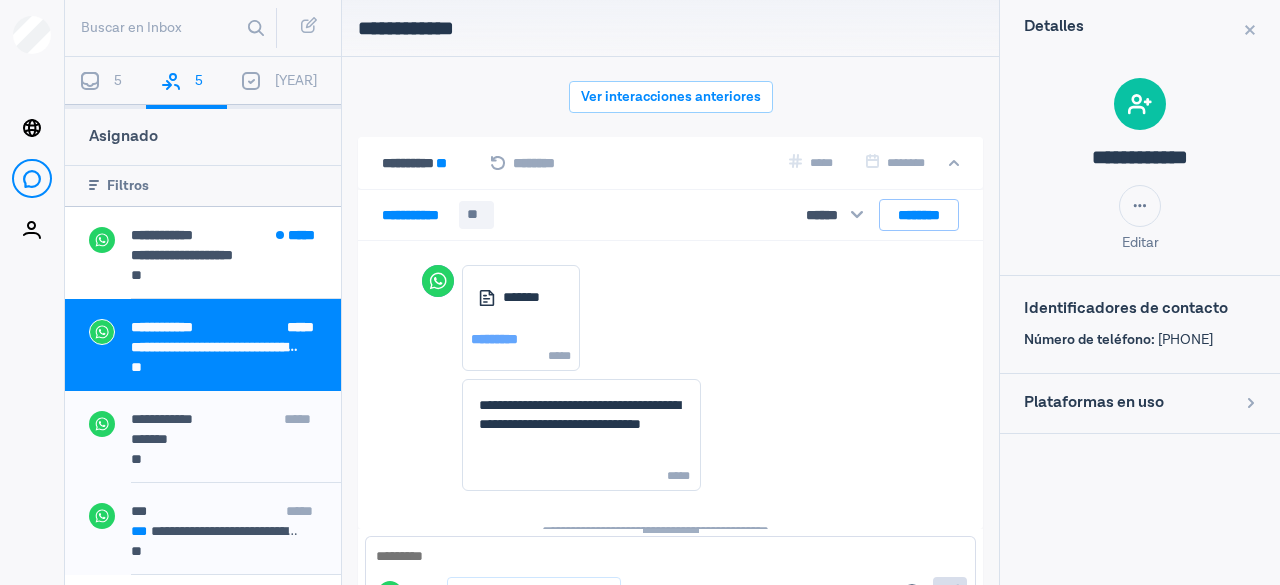 scroll, scrollTop: 225, scrollLeft: 0, axis: vertical 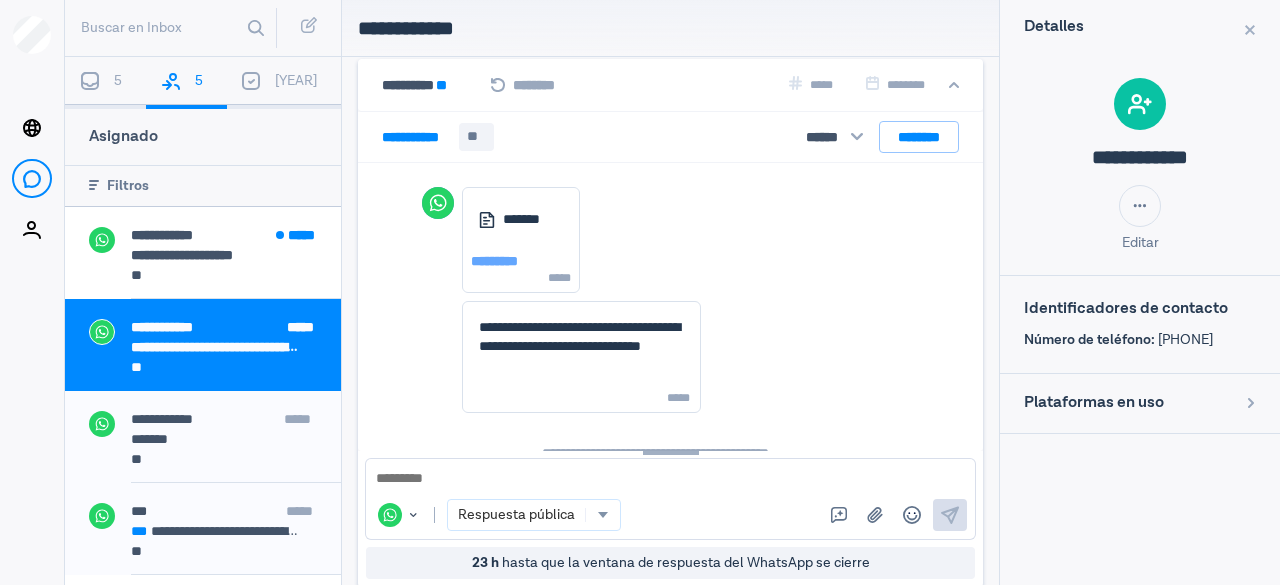click at bounding box center (795, 83) 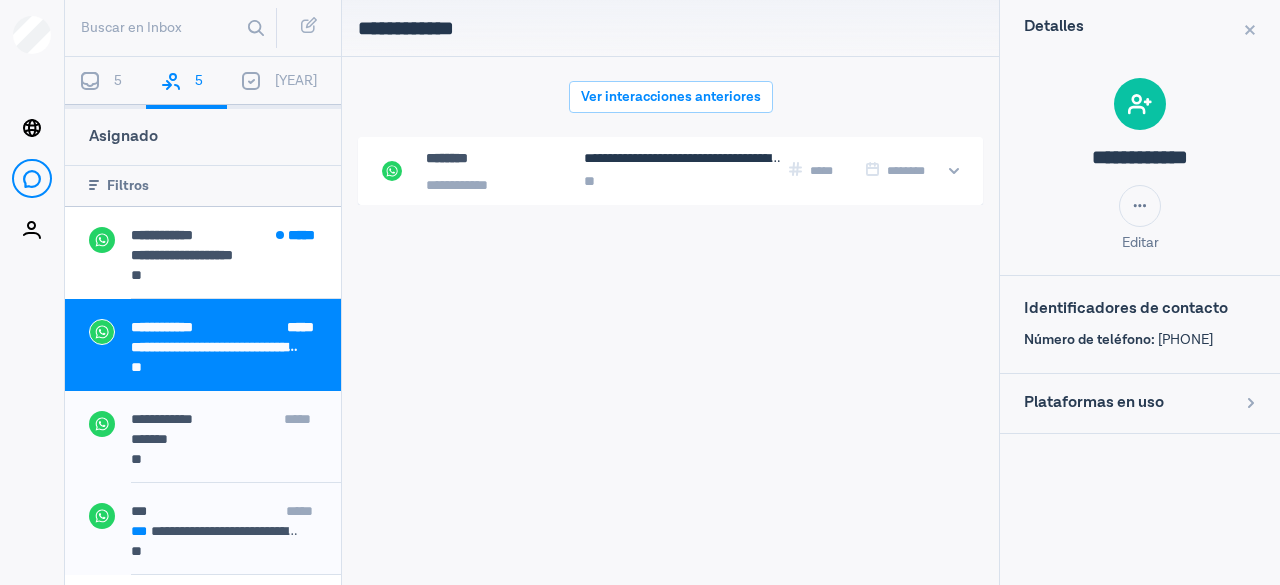 scroll, scrollTop: 0, scrollLeft: 0, axis: both 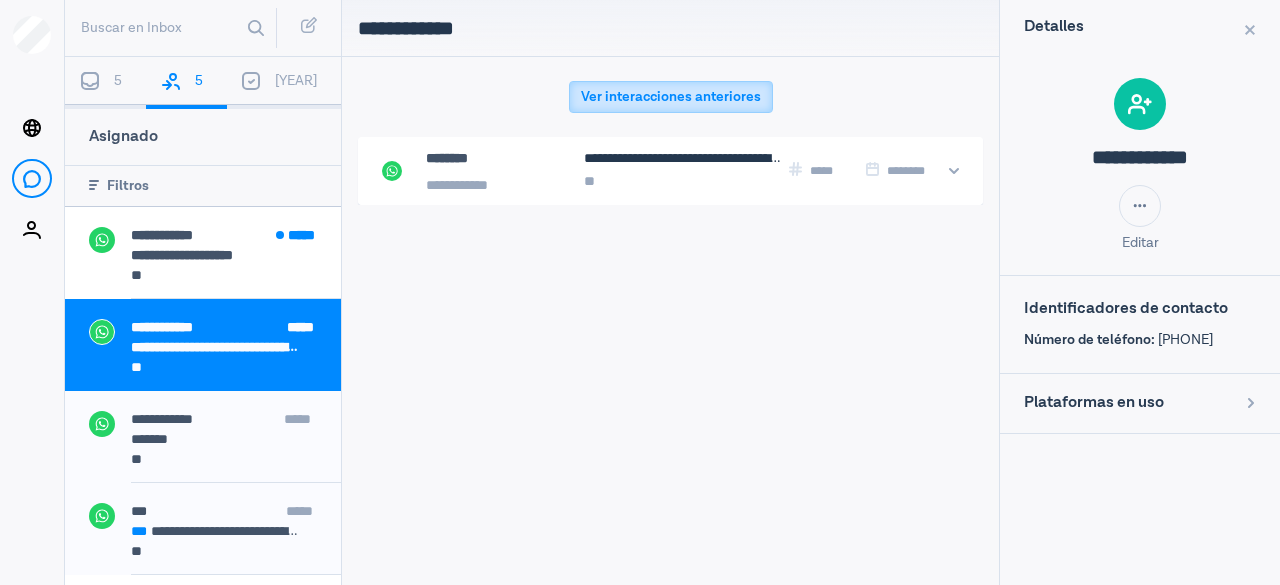 click on "Ver interacciones anteriores" at bounding box center [671, 97] 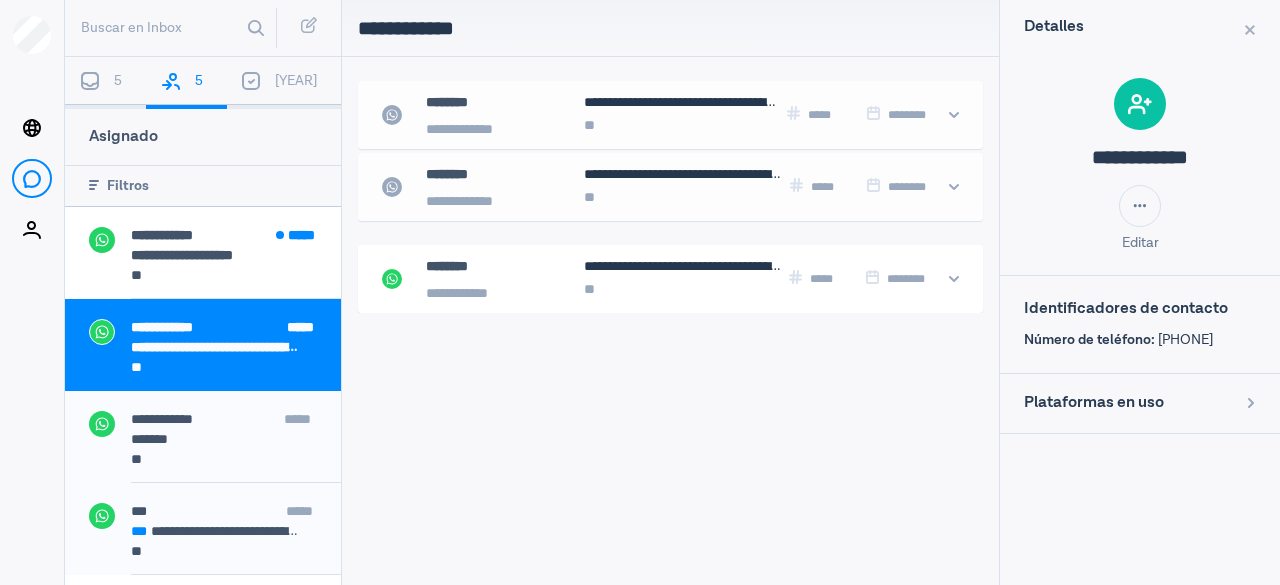 click on "**********" at bounding box center [216, 347] 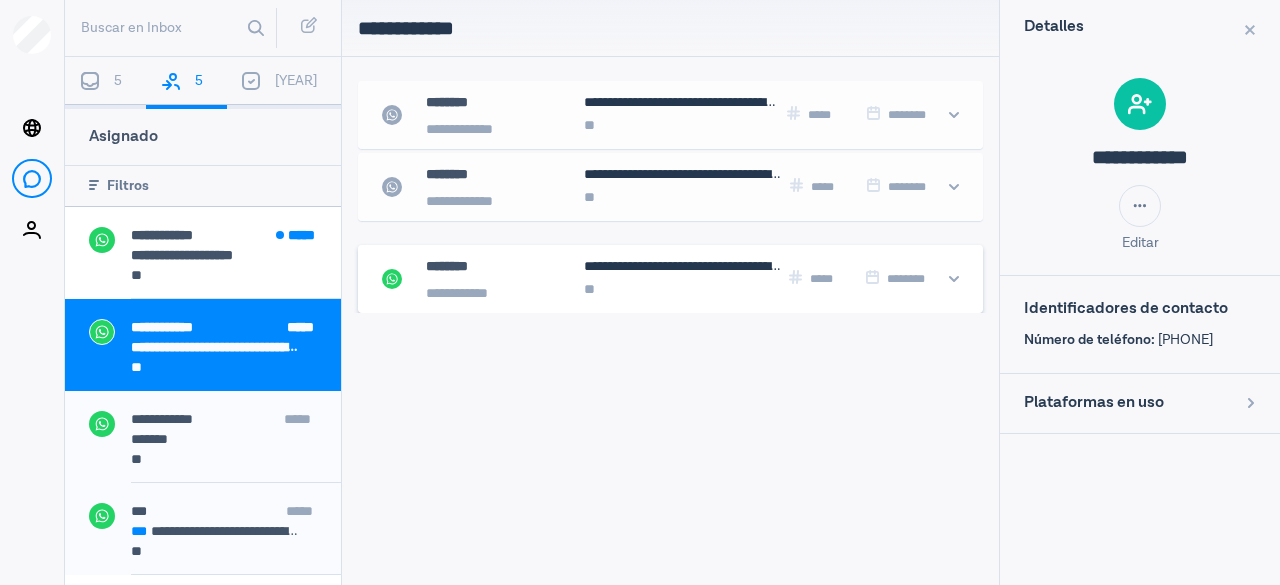 click on "**********" at bounding box center (683, 267) 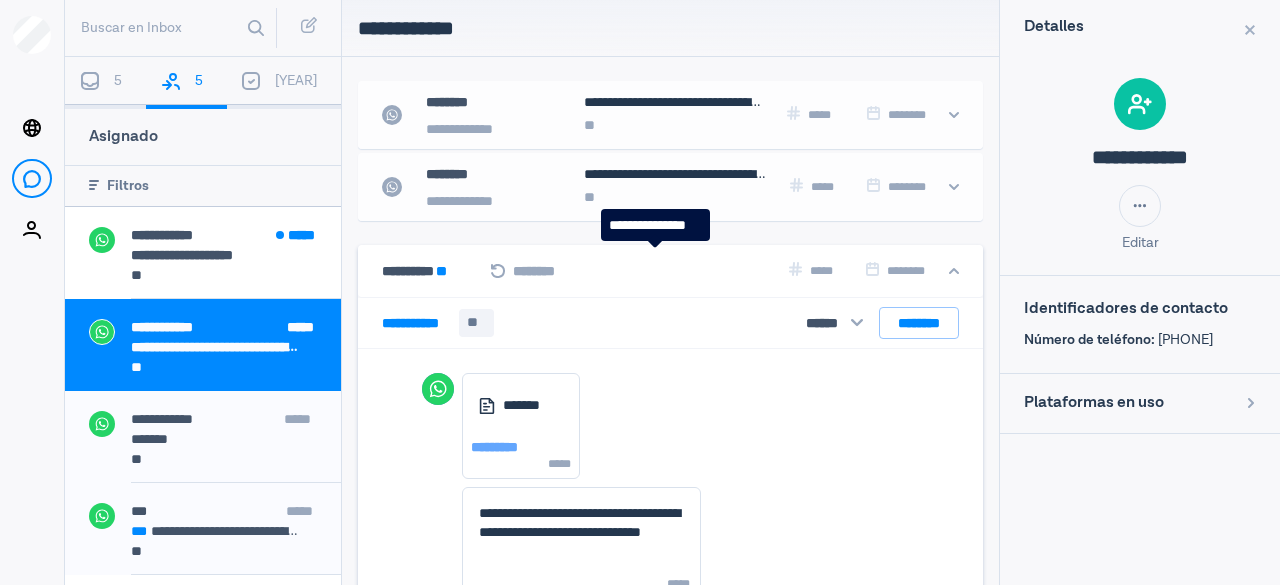 scroll, scrollTop: 187, scrollLeft: 0, axis: vertical 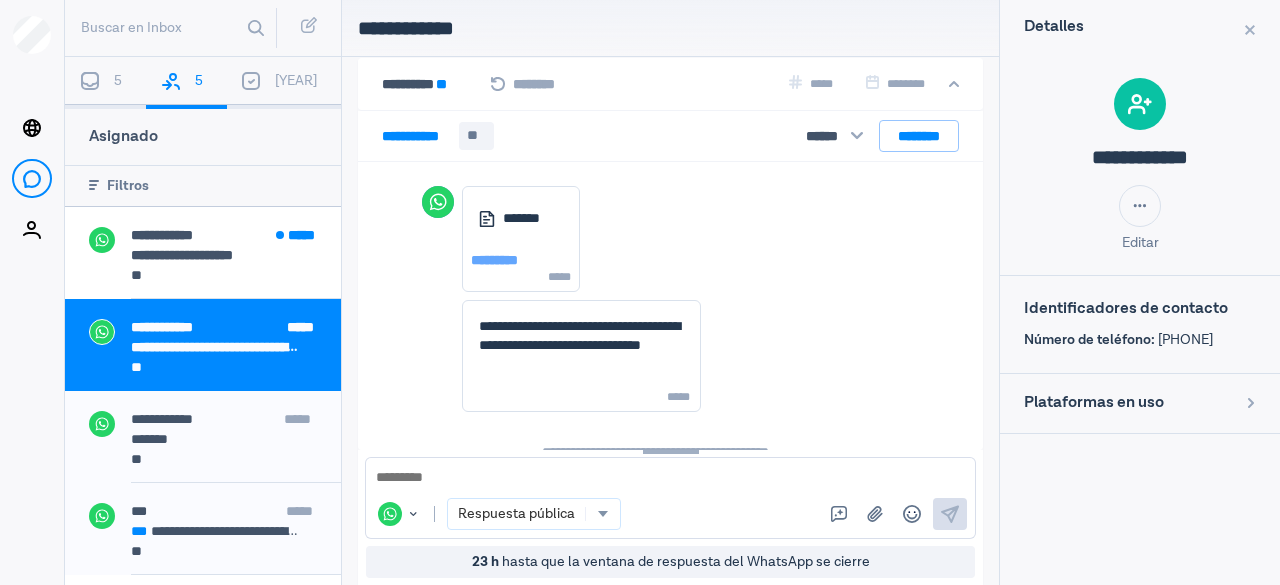 click on "**********" at bounding box center (670, 84) 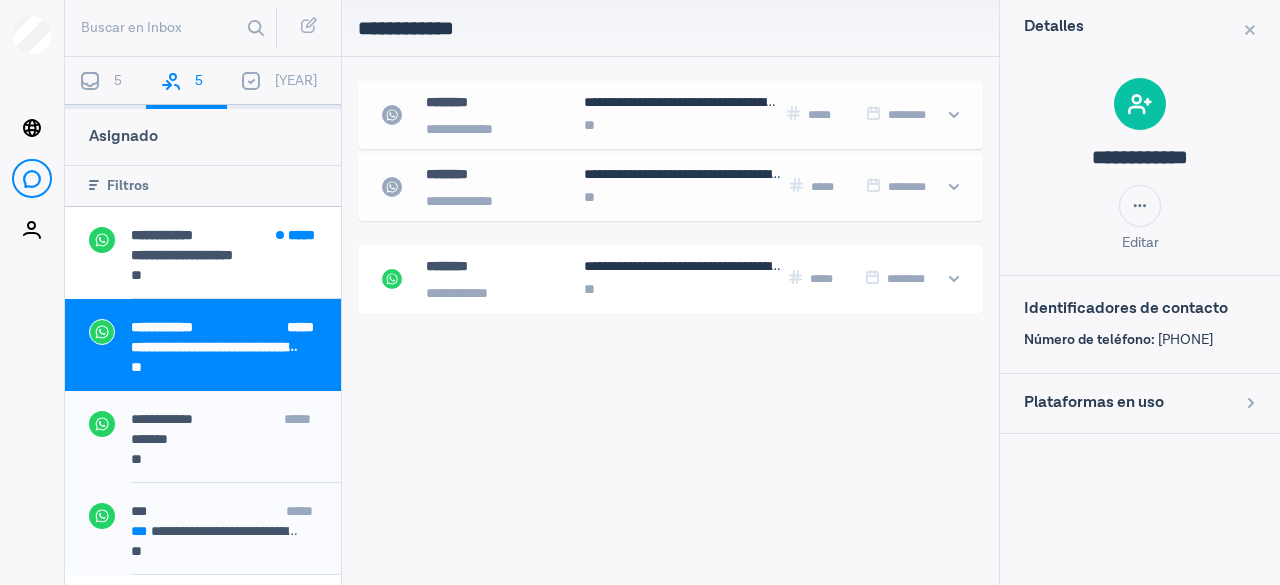 scroll, scrollTop: 0, scrollLeft: 0, axis: both 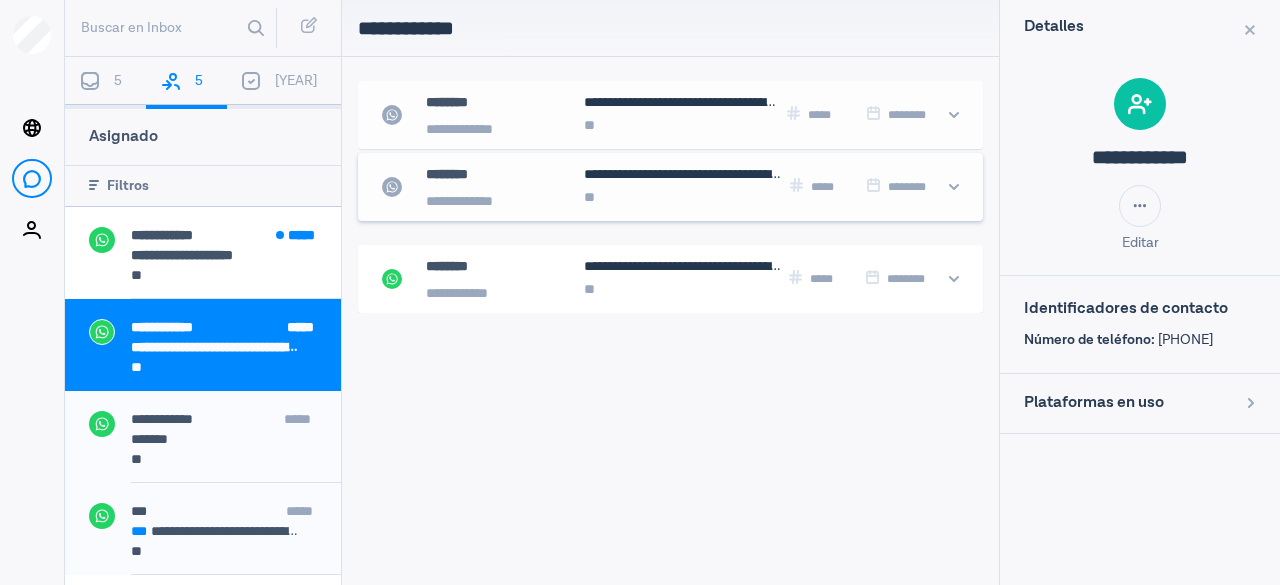 click on "**" at bounding box center (681, 126) 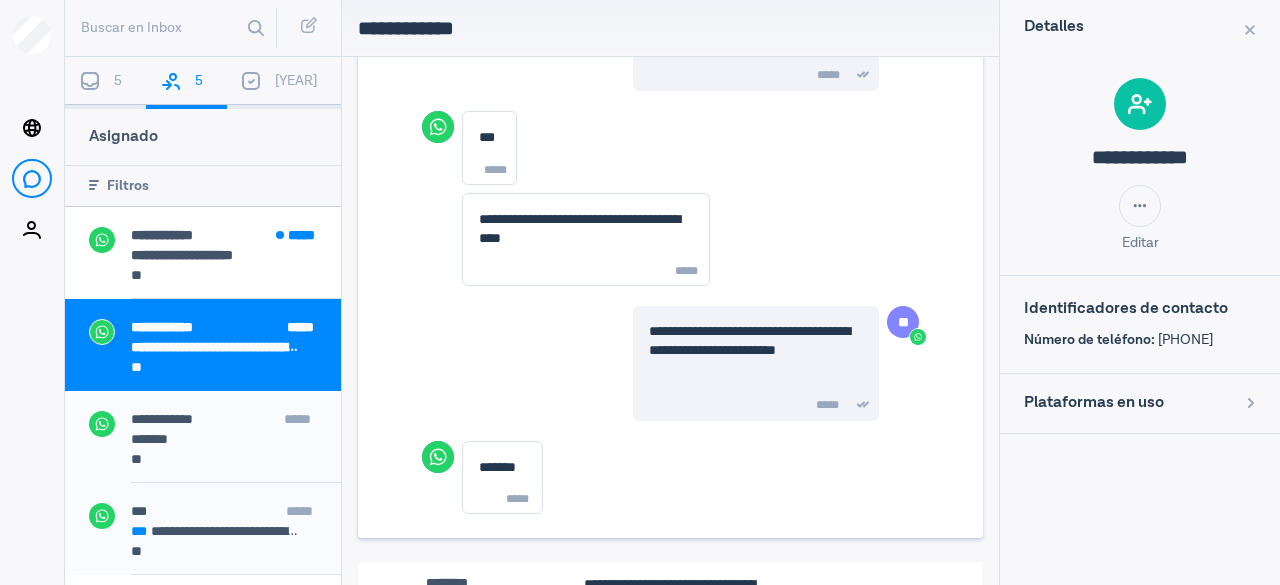 scroll, scrollTop: 1367, scrollLeft: 0, axis: vertical 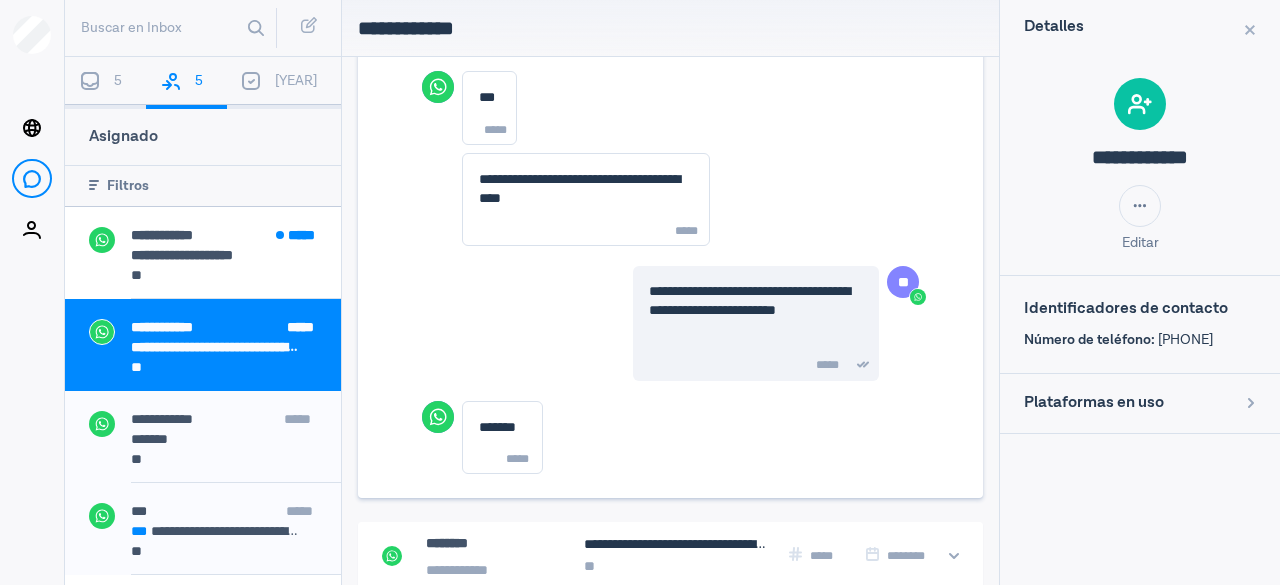 click on "*****" at bounding box center [826, 556] 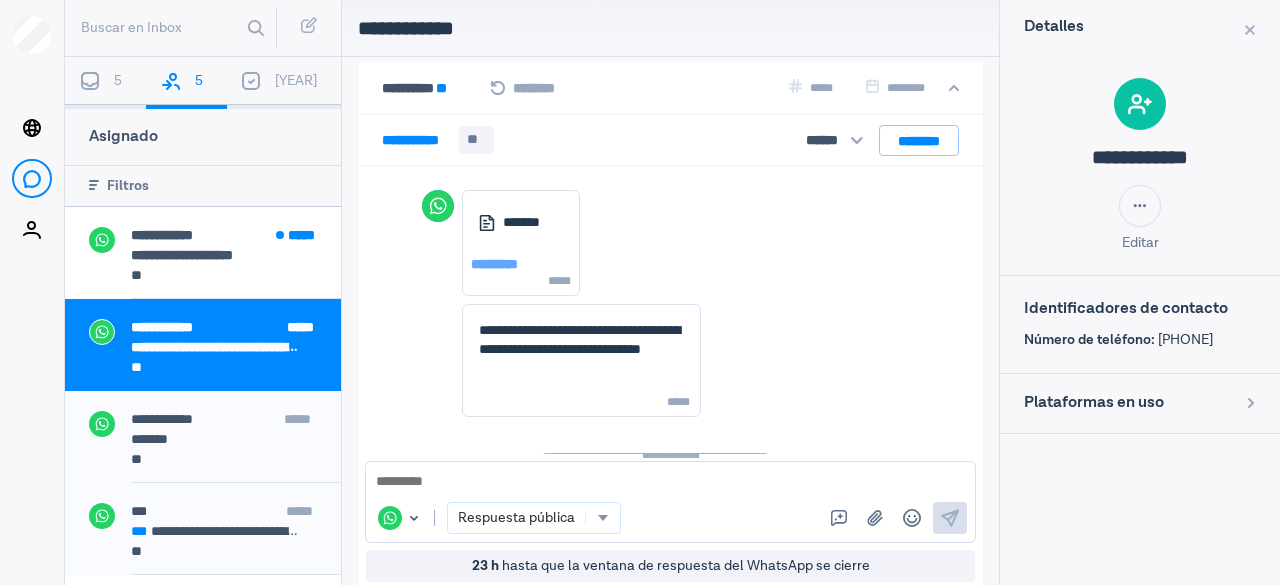 scroll, scrollTop: 225, scrollLeft: 0, axis: vertical 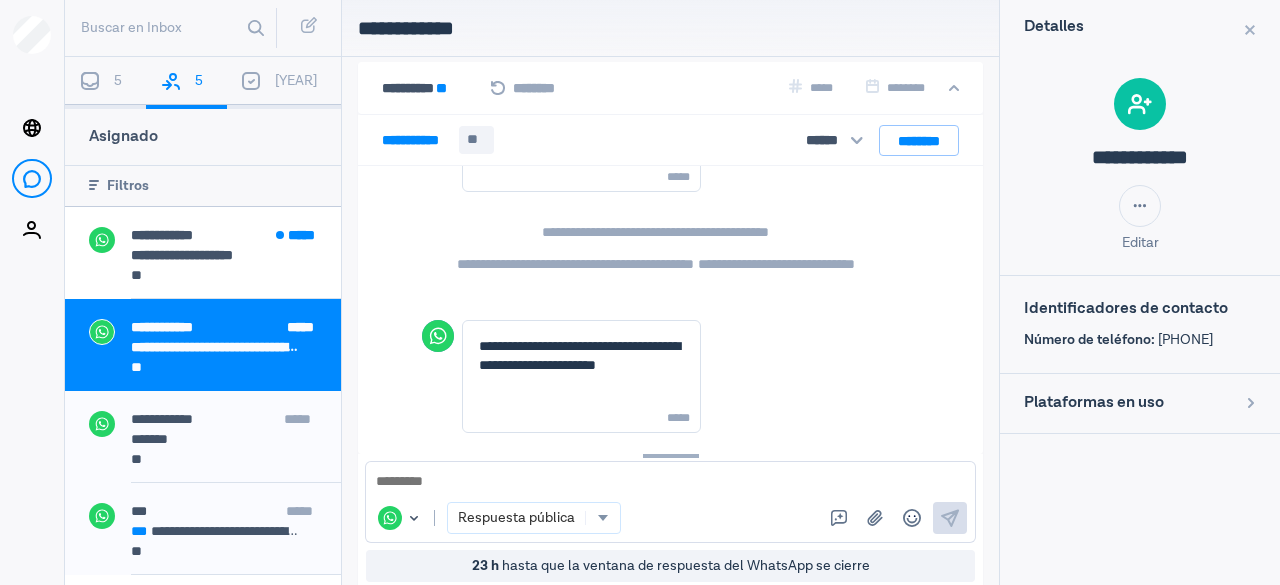 click on "[PHONE]" at bounding box center [1185, 340] 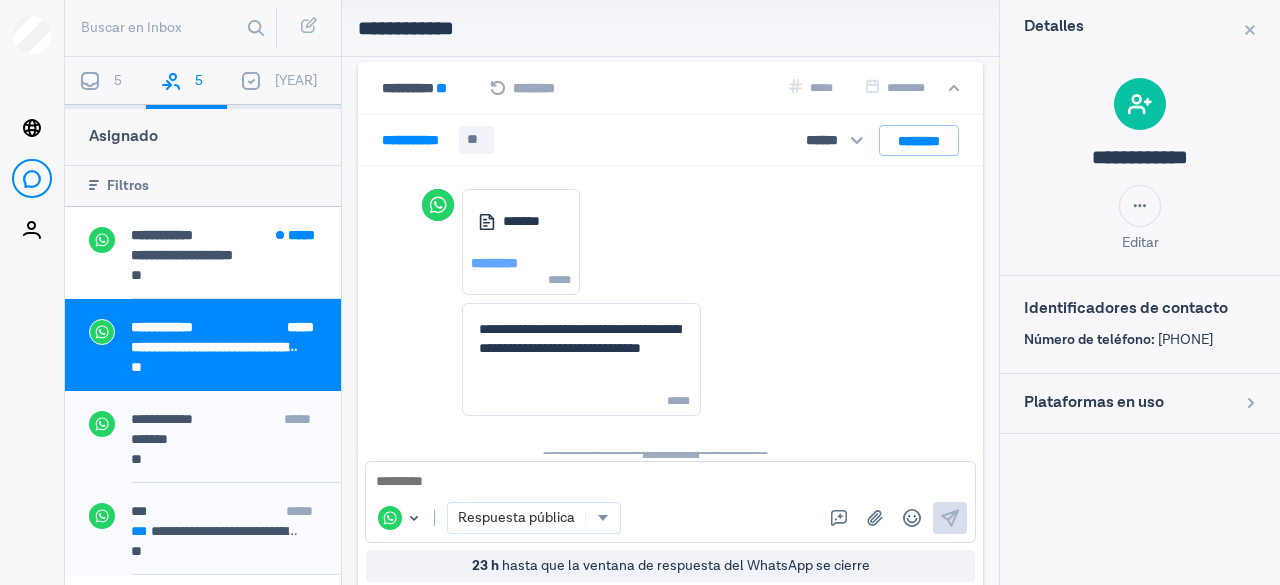 scroll, scrollTop: 0, scrollLeft: 0, axis: both 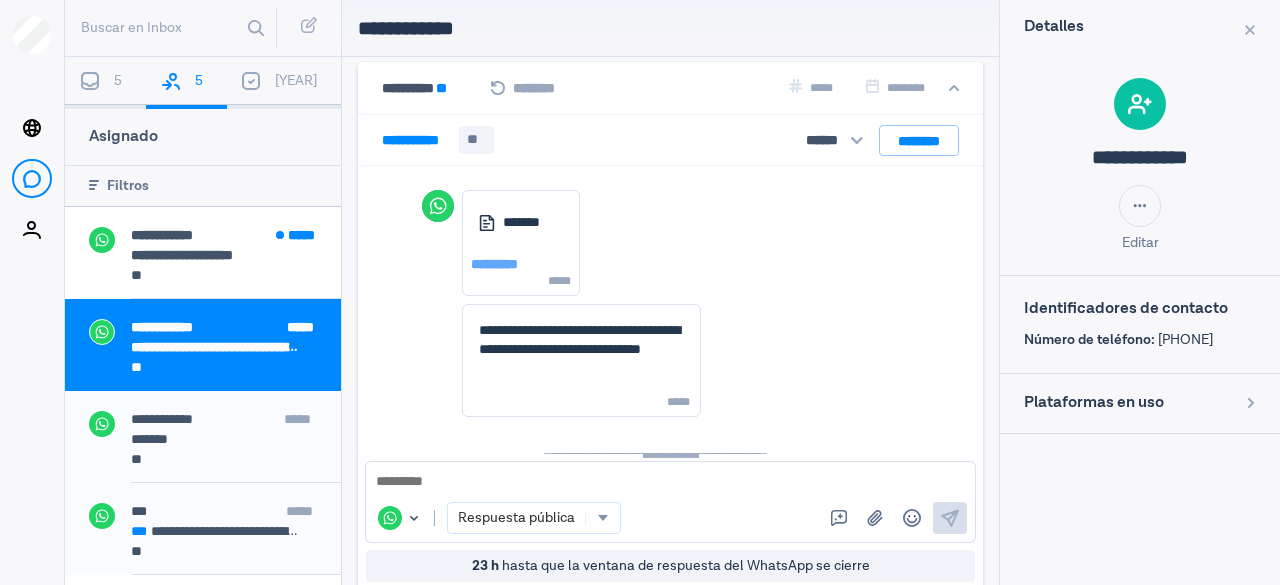 click on "**********" at bounding box center (670, 88) 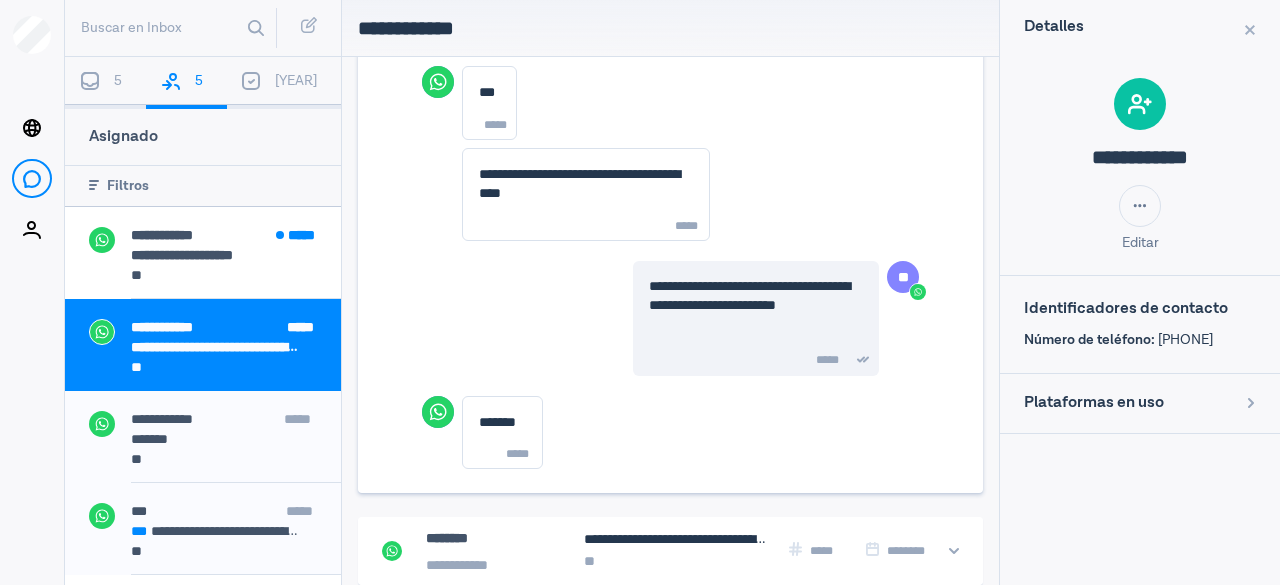 scroll, scrollTop: 1367, scrollLeft: 0, axis: vertical 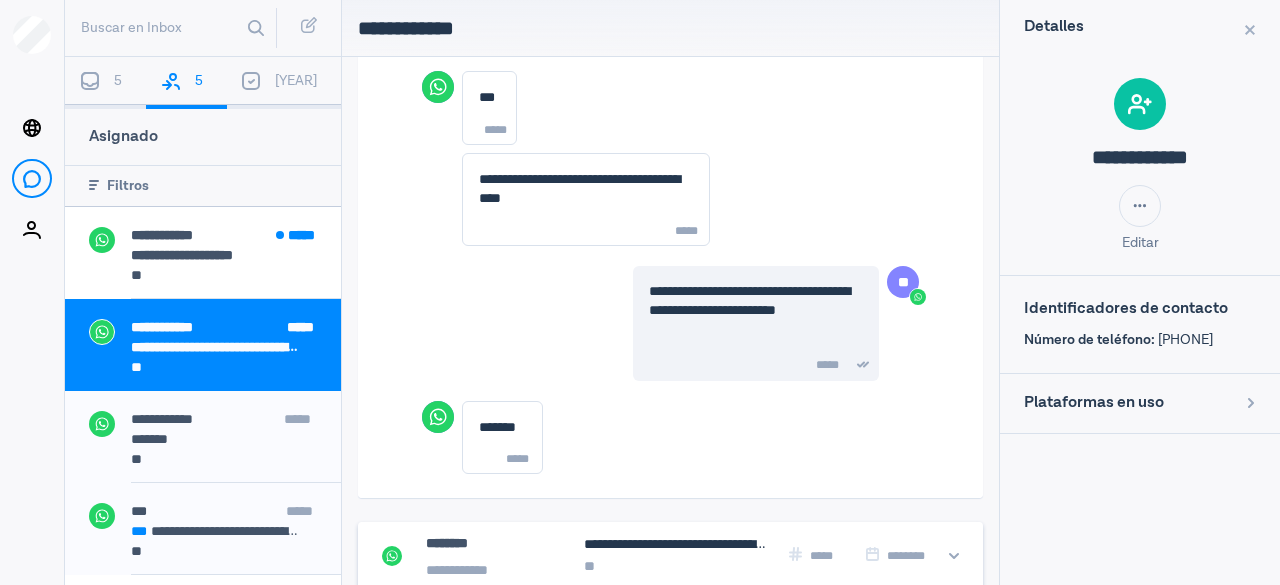 click on "**********" at bounding box center [675, 545] 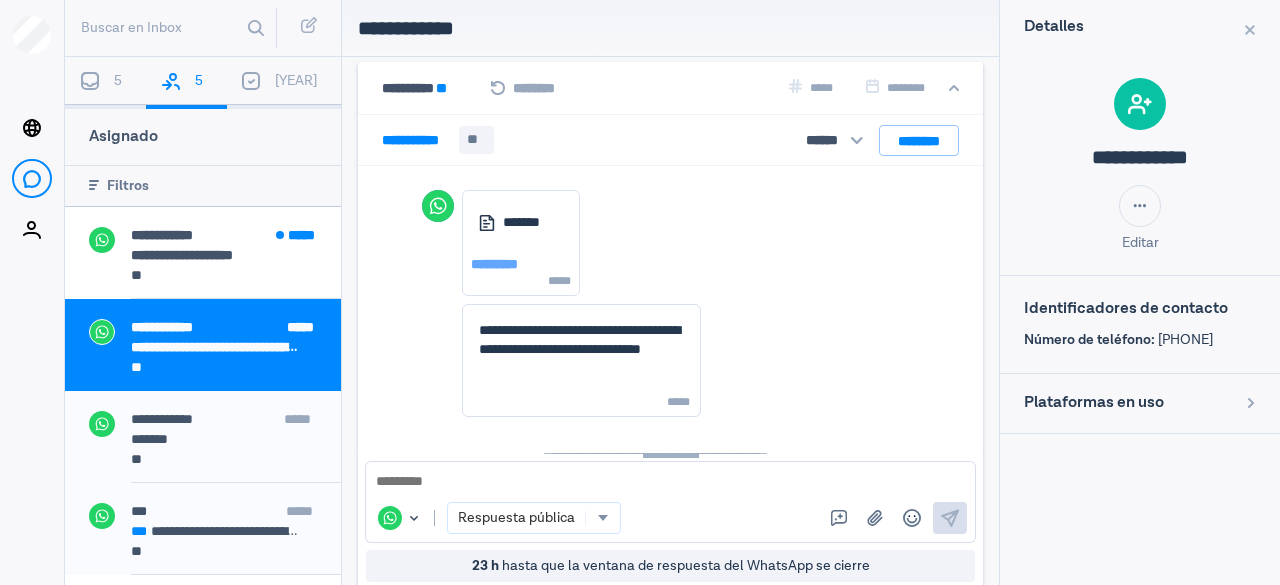 scroll, scrollTop: 225, scrollLeft: 0, axis: vertical 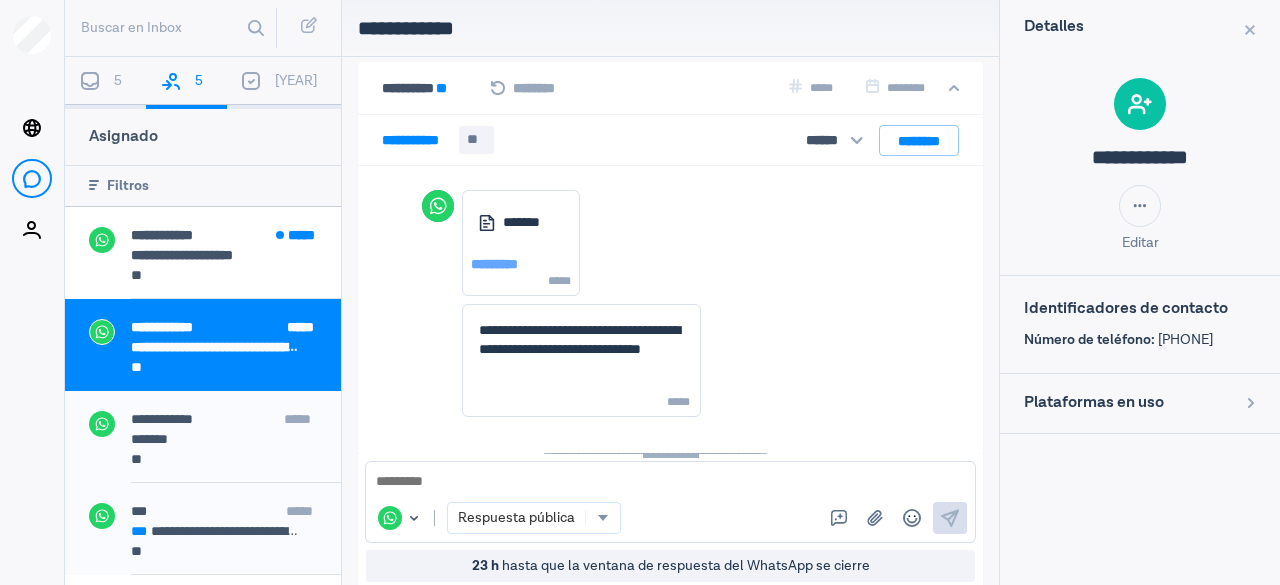 click on "********" at bounding box center [896, 88] 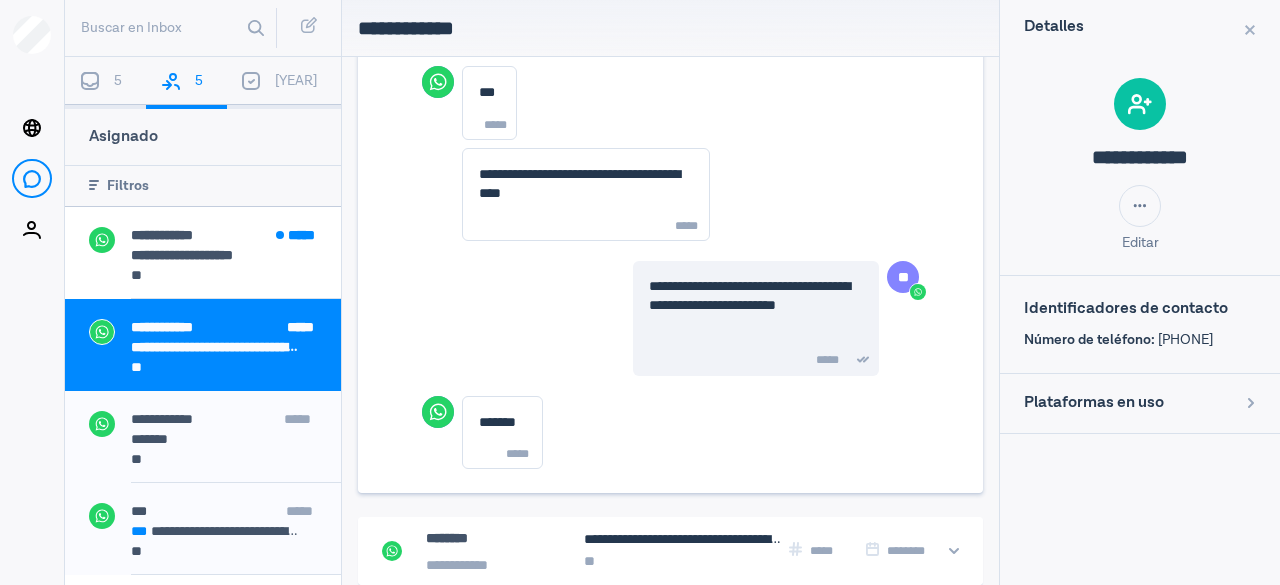 scroll, scrollTop: 1367, scrollLeft: 0, axis: vertical 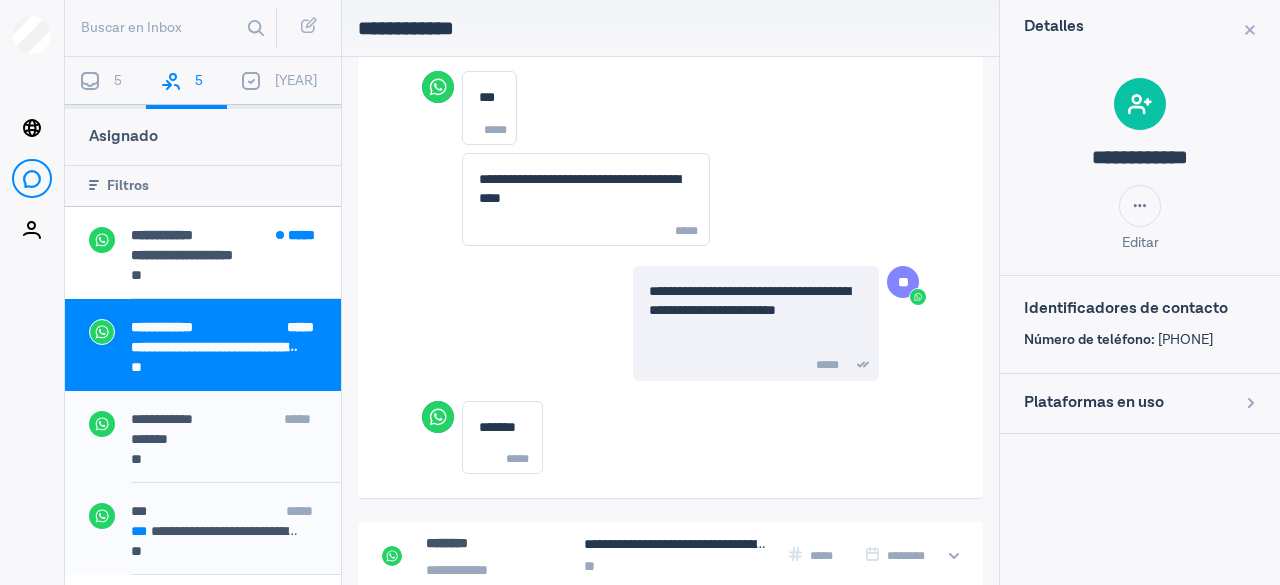 click on "**********" at bounding box center (675, 545) 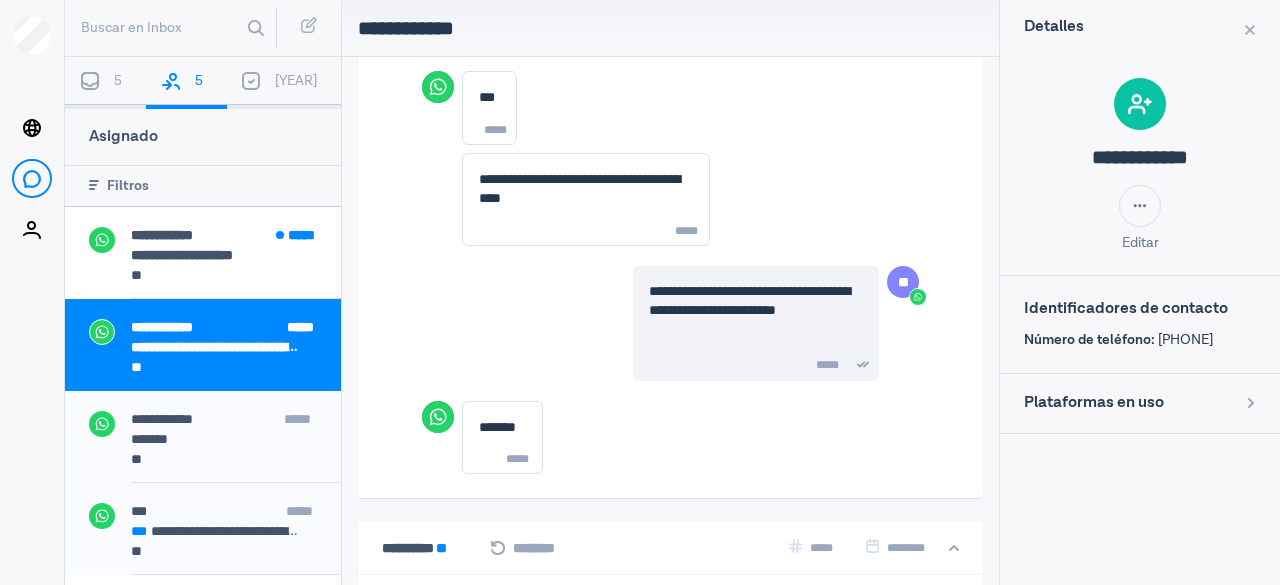 scroll, scrollTop: 1827, scrollLeft: 0, axis: vertical 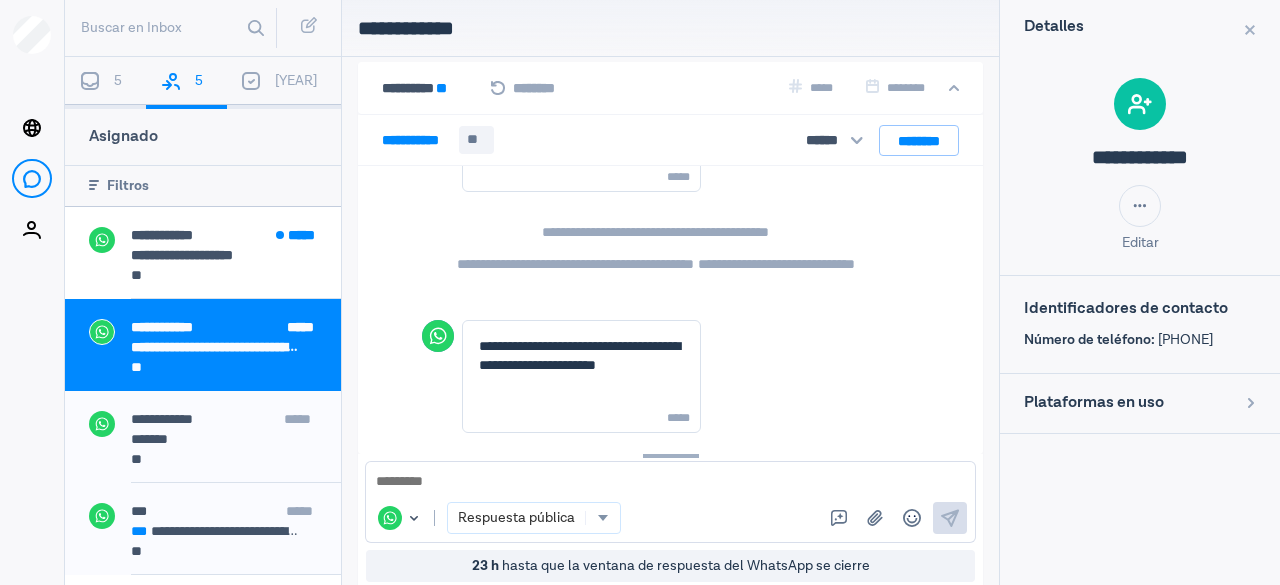 click on "WhatsApp Cambiar canal o identificador : WhatsApp Respuesta pública Respuestas rápidas Subir archivo Emojis Envía" at bounding box center (670, 502) 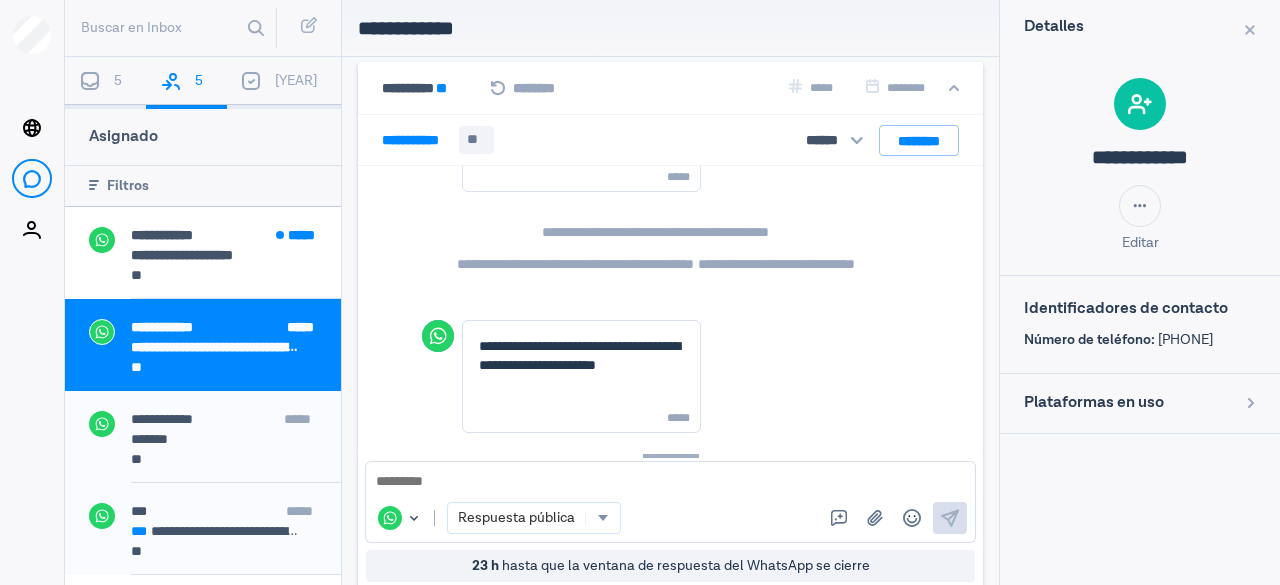 click on "[FIRST] [LAST] [MIDDLE] [ADDRESS] [STATE] [CITY] [STATE] [COUNTRY] [POSTAL_CODE]" at bounding box center (670, 198) 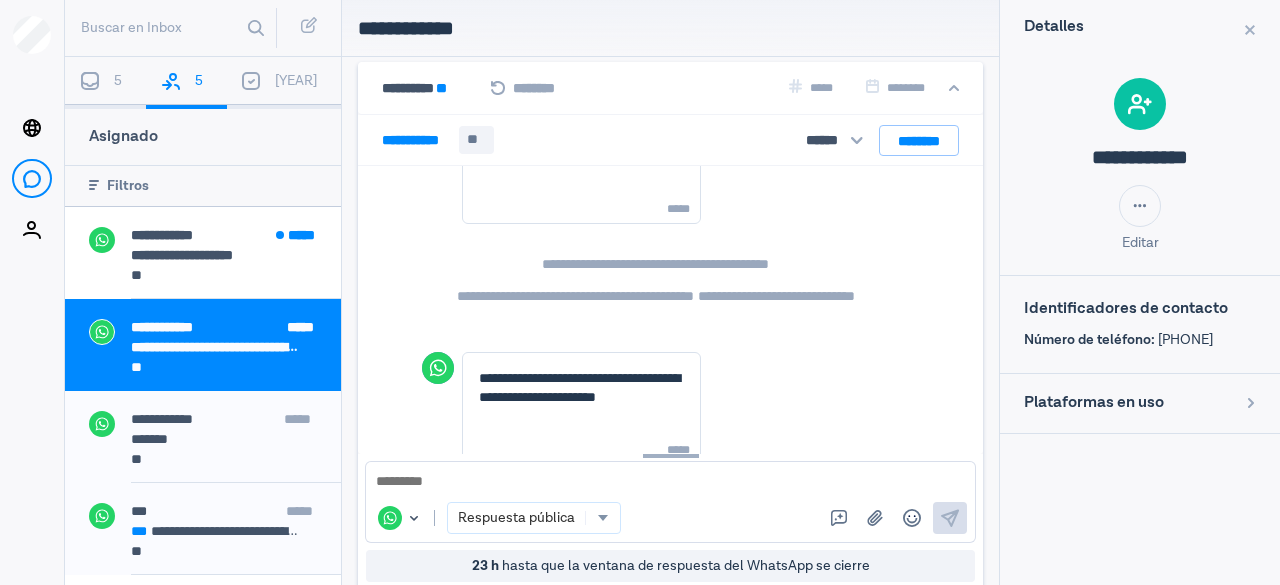 scroll, scrollTop: 224, scrollLeft: 0, axis: vertical 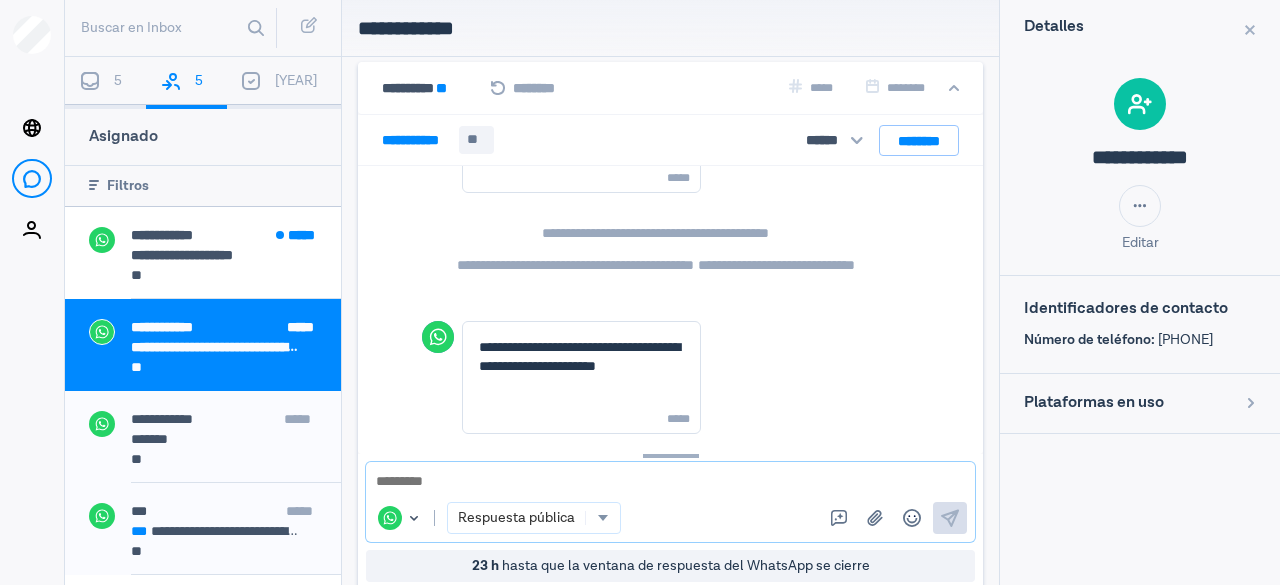 click at bounding box center (670, 482) 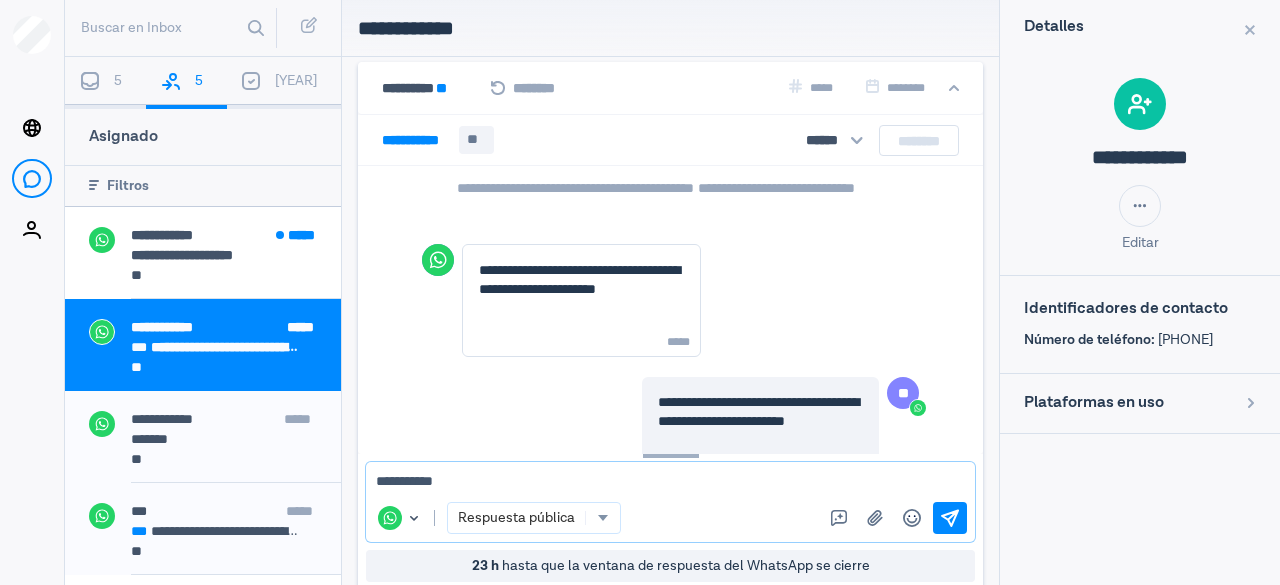 scroll, scrollTop: 360, scrollLeft: 0, axis: vertical 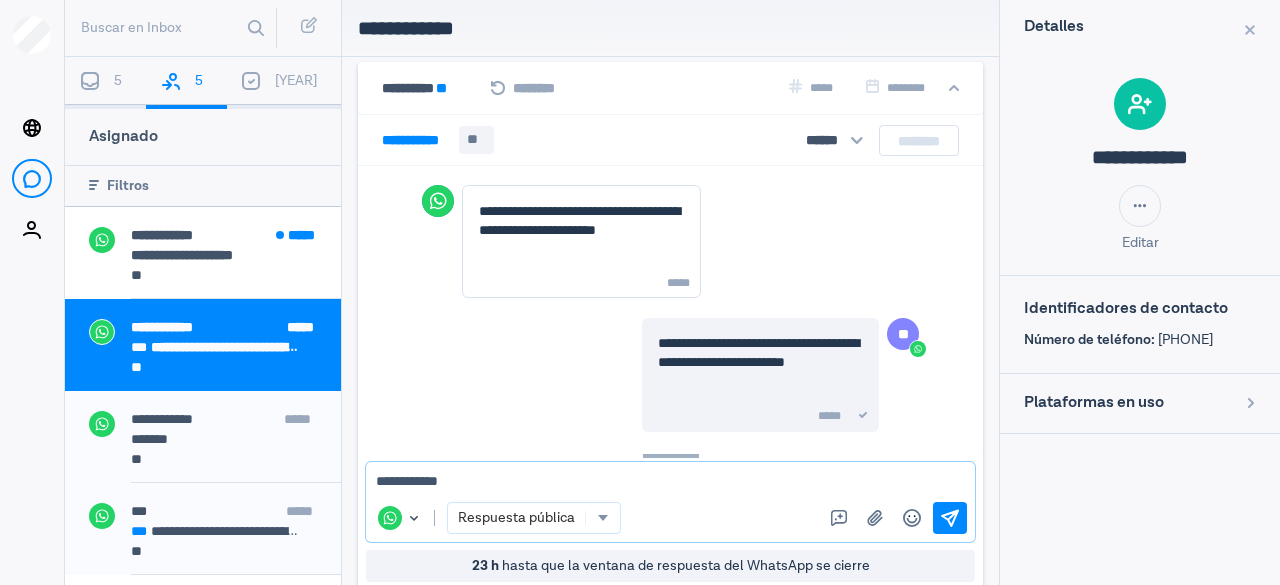 type on "**********" 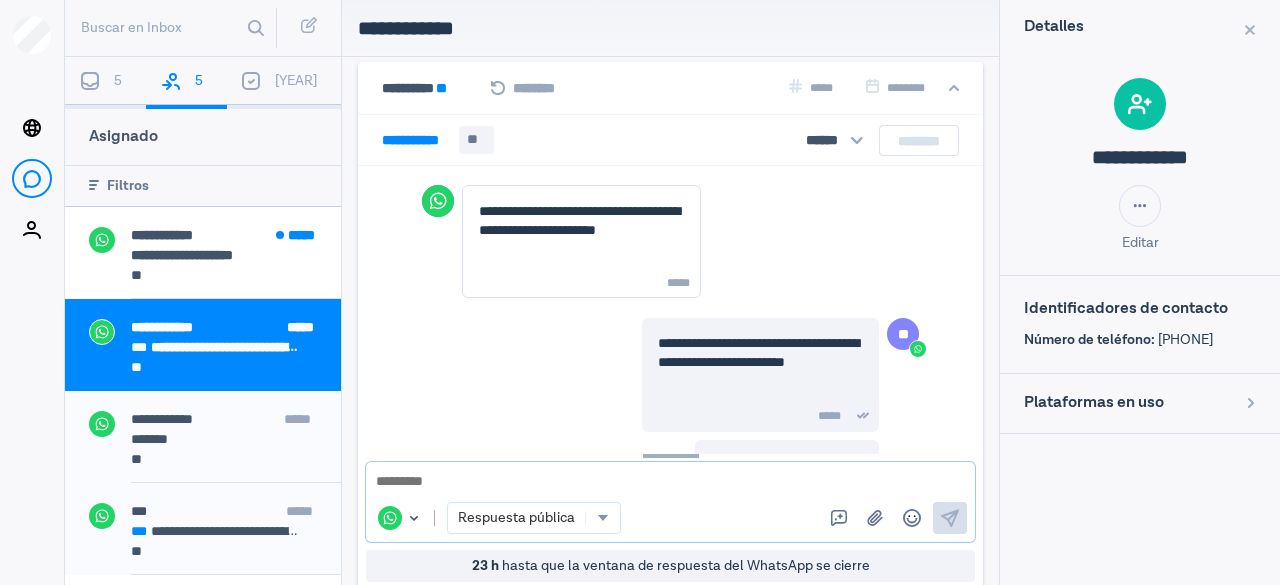 scroll, scrollTop: 444, scrollLeft: 0, axis: vertical 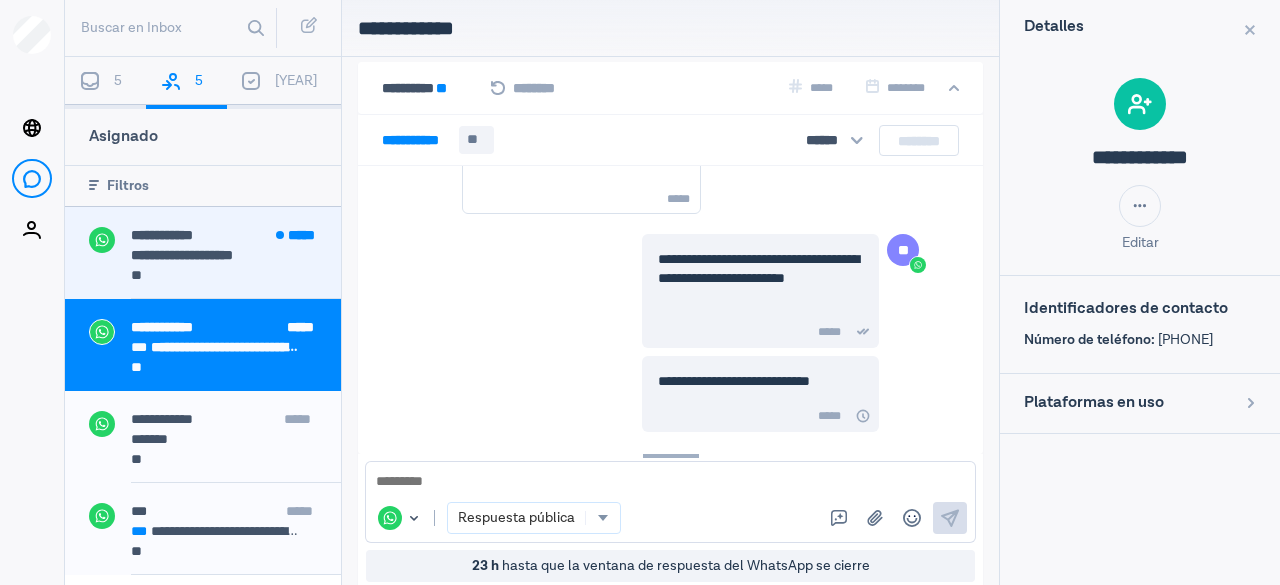click on "**" at bounding box center (224, 277) 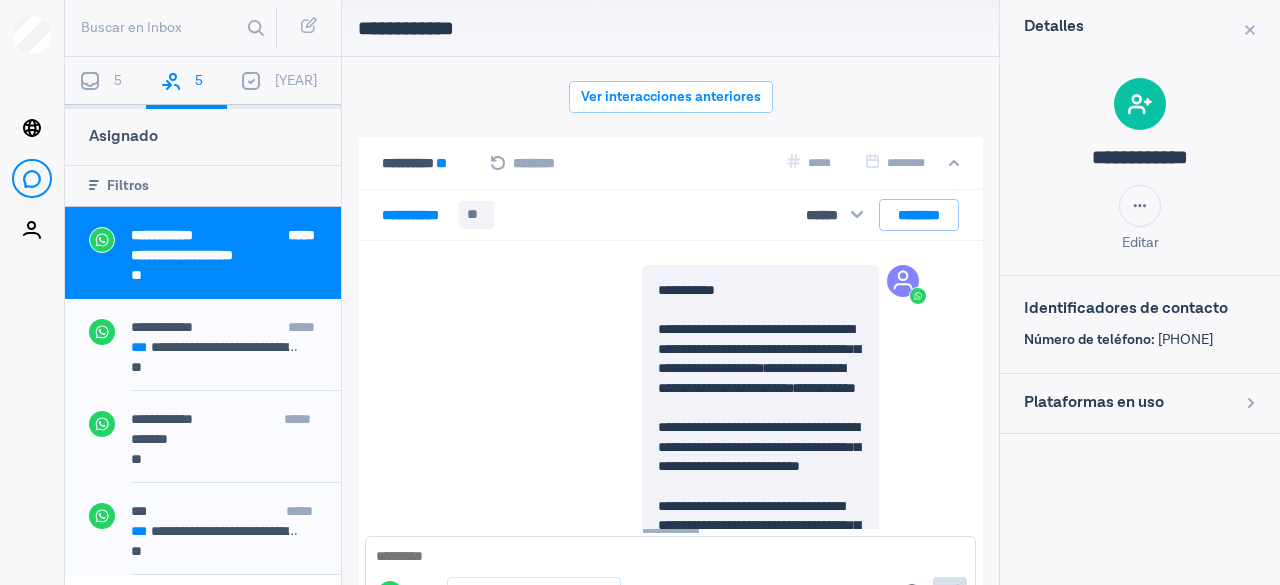 scroll, scrollTop: 2166, scrollLeft: 0, axis: vertical 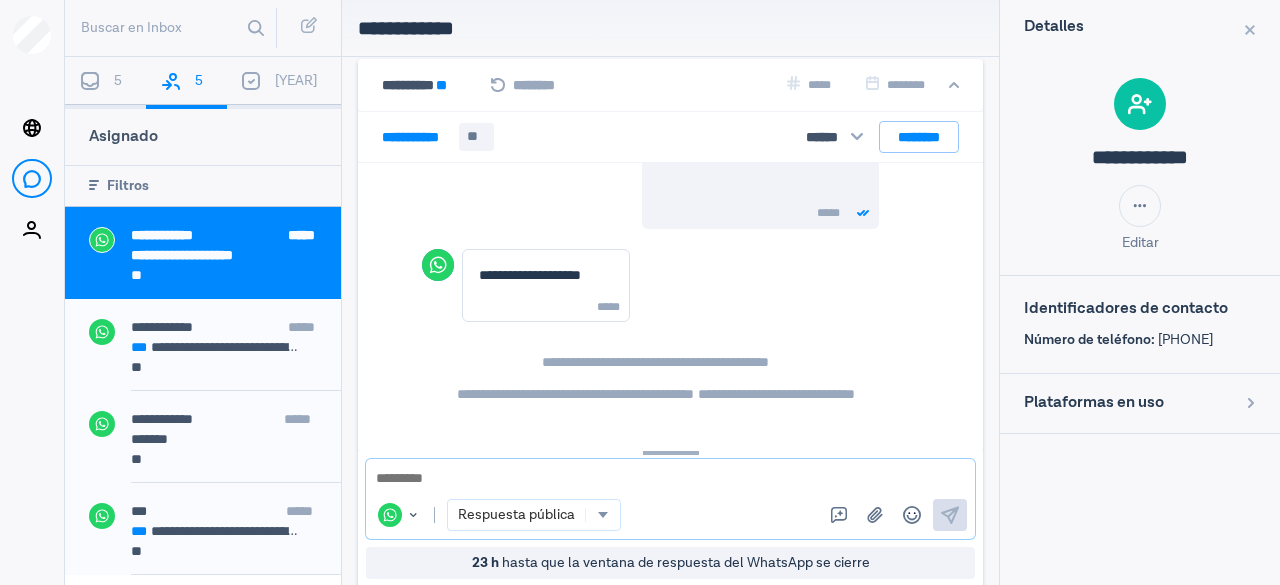 click at bounding box center (670, 479) 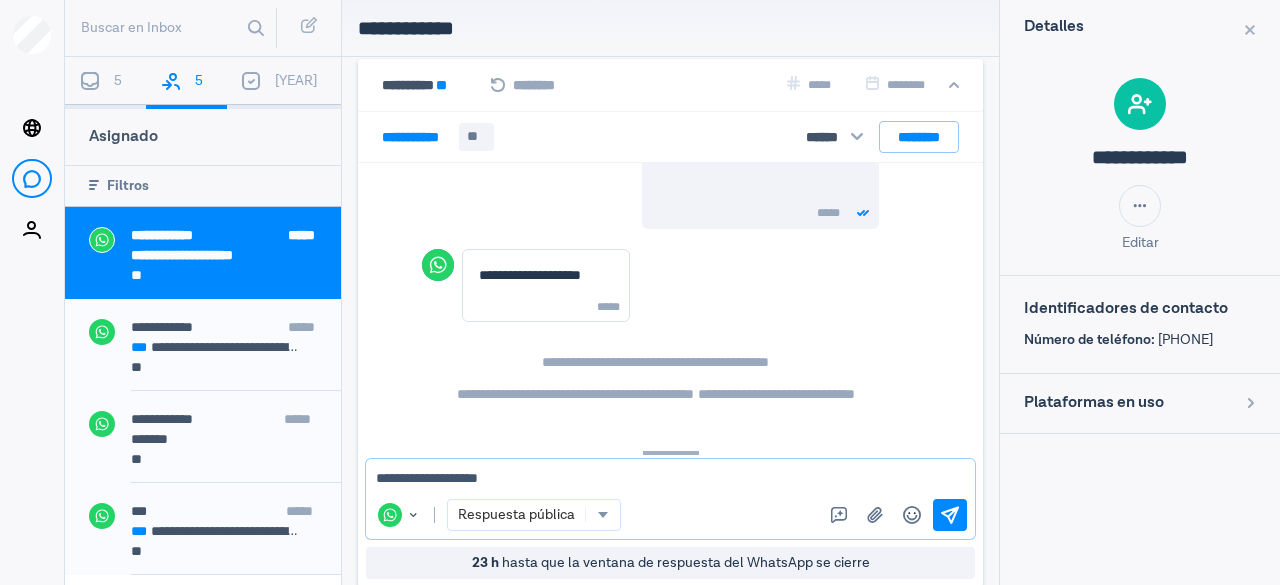 type on "**********" 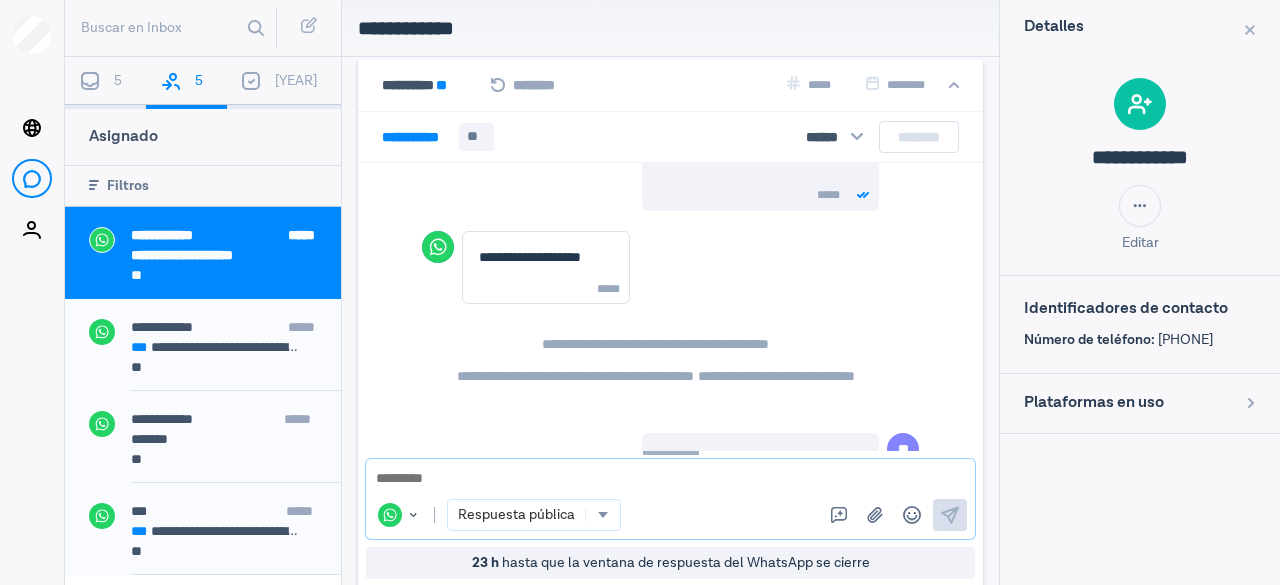 scroll, scrollTop: 2286, scrollLeft: 0, axis: vertical 